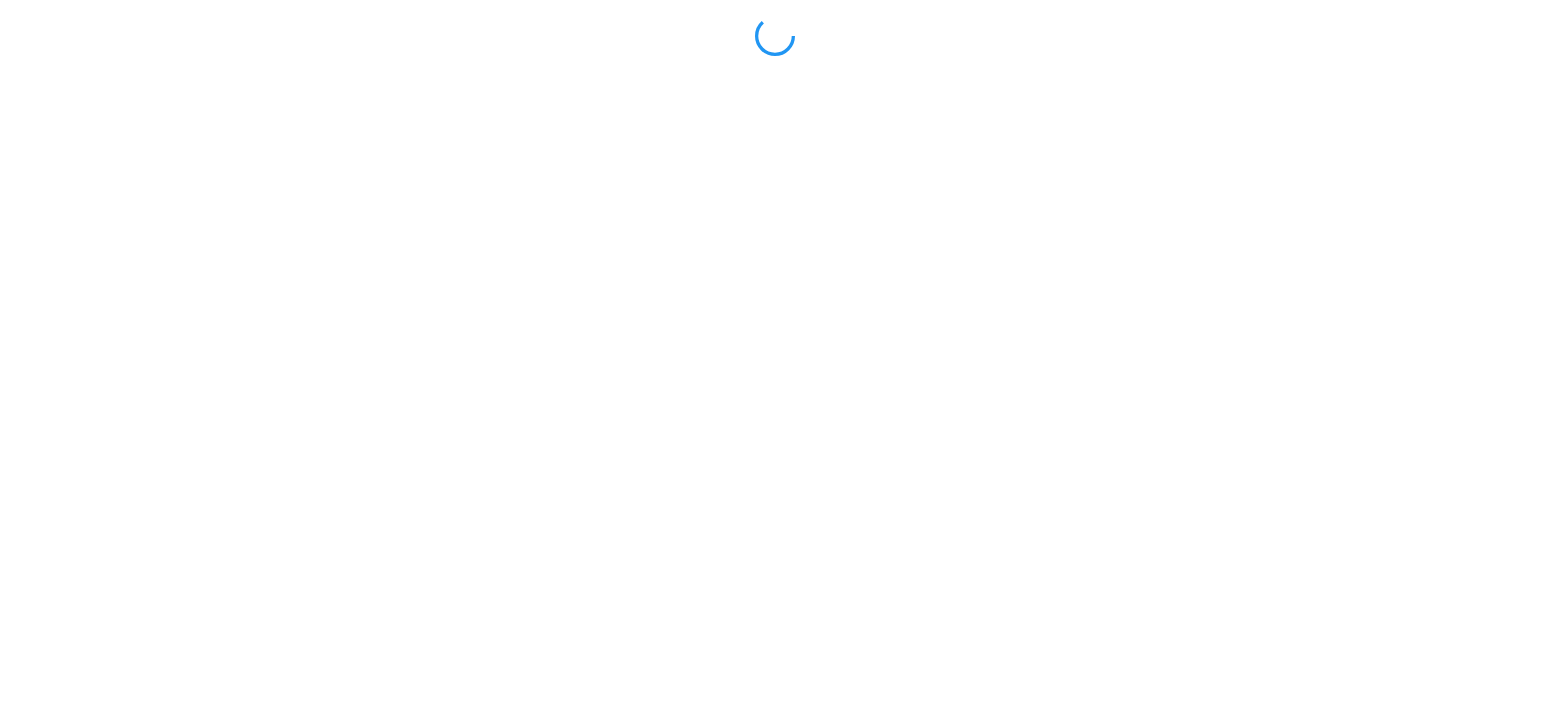 scroll, scrollTop: 0, scrollLeft: 0, axis: both 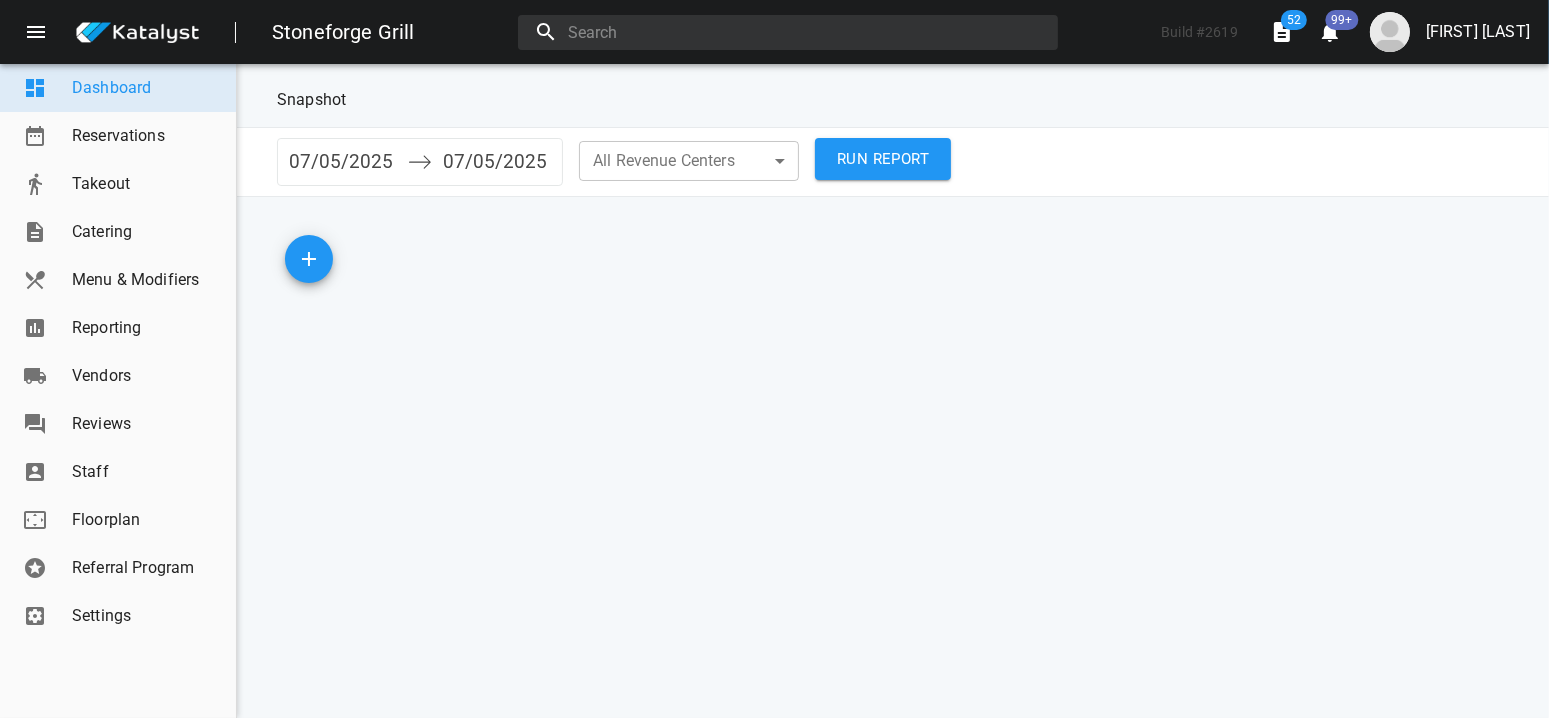 click on "Reporting" at bounding box center [118, 328] 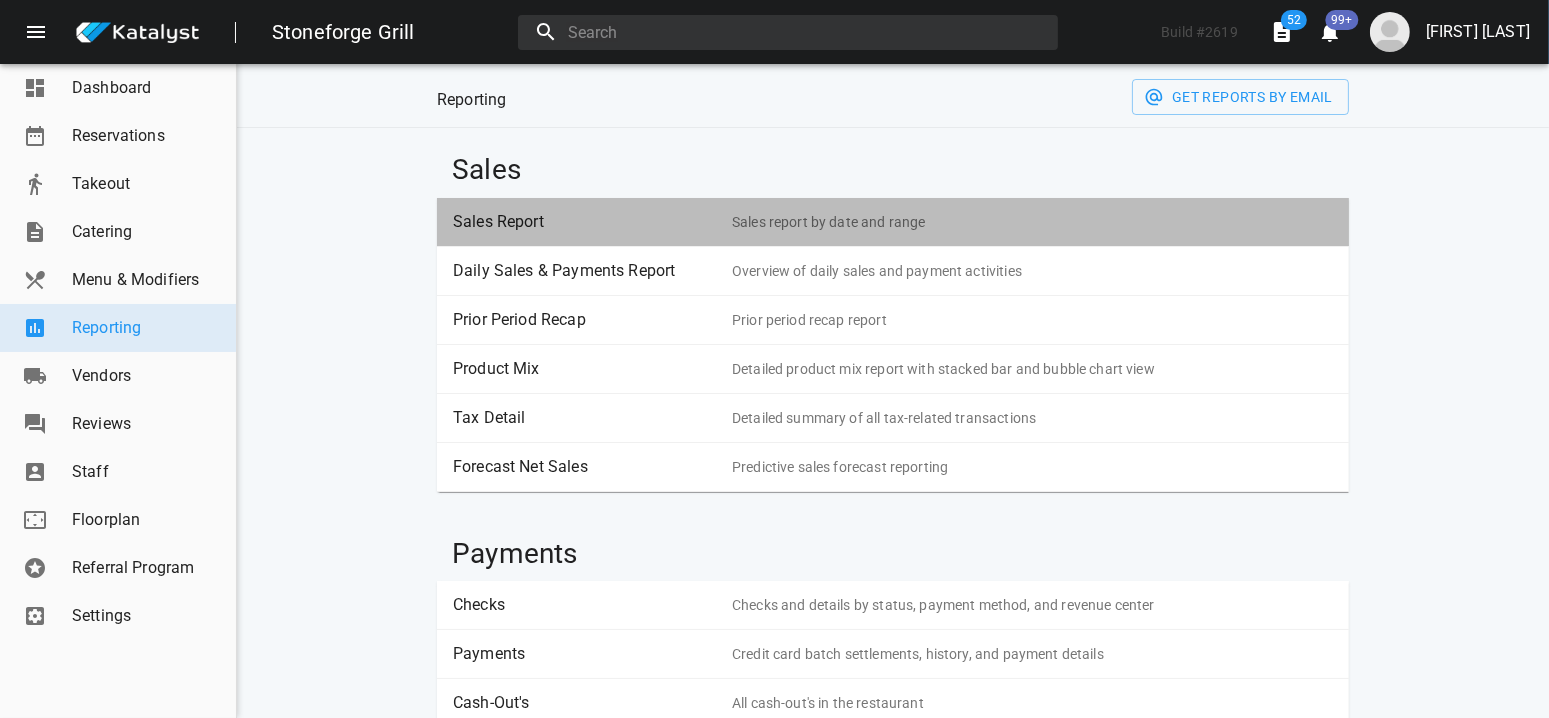 click on "Sales report by date and range" at bounding box center [1032, 222] 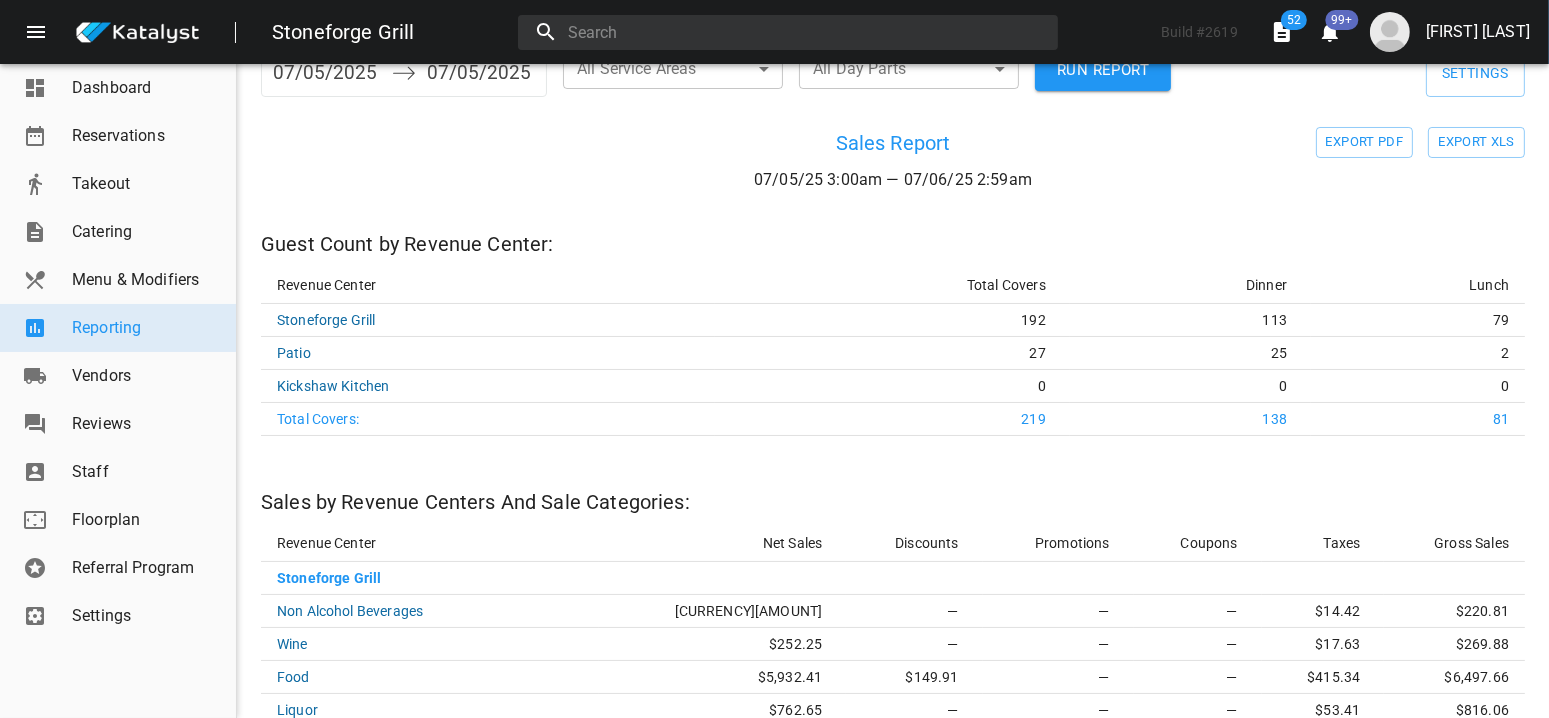 scroll, scrollTop: 0, scrollLeft: 0, axis: both 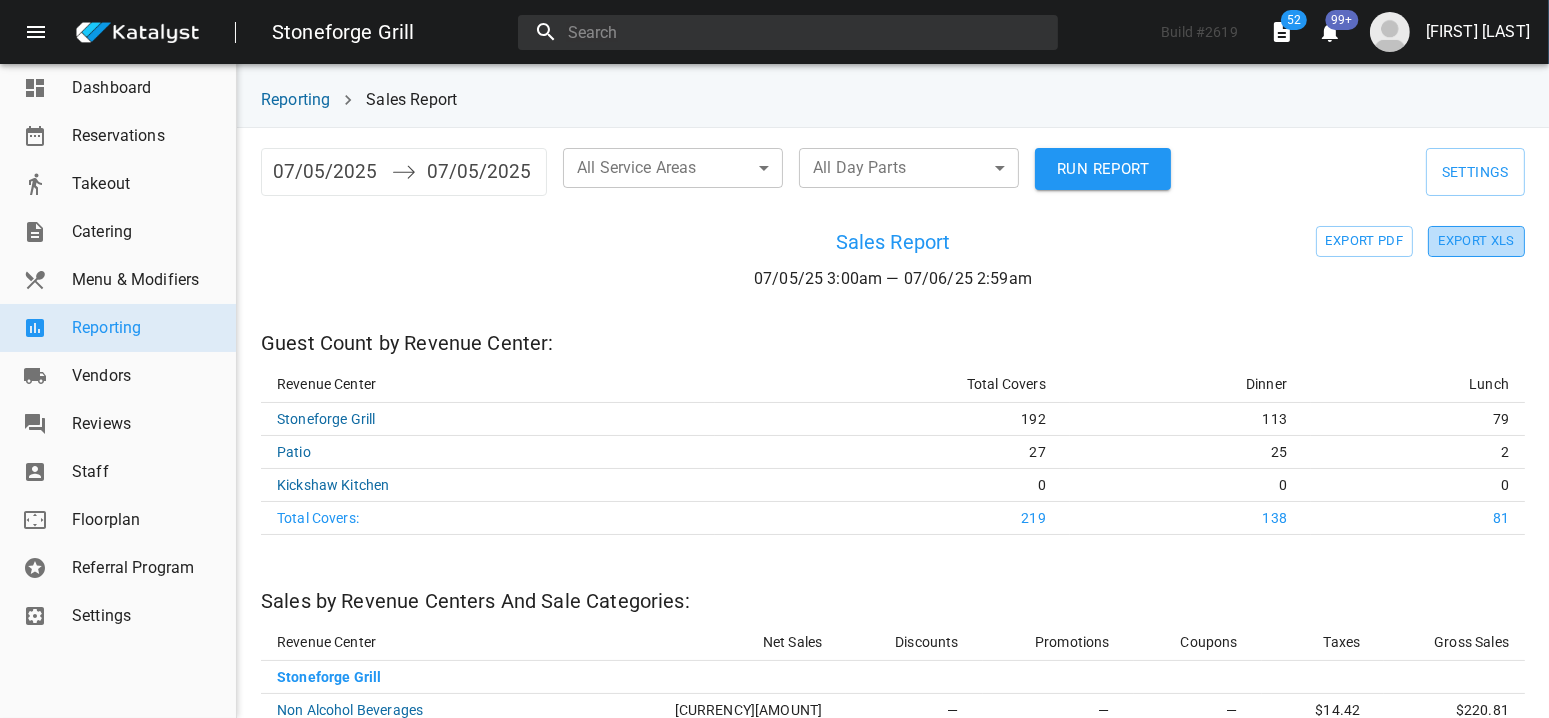 click on "EXPORT XLS" at bounding box center [1476, 241] 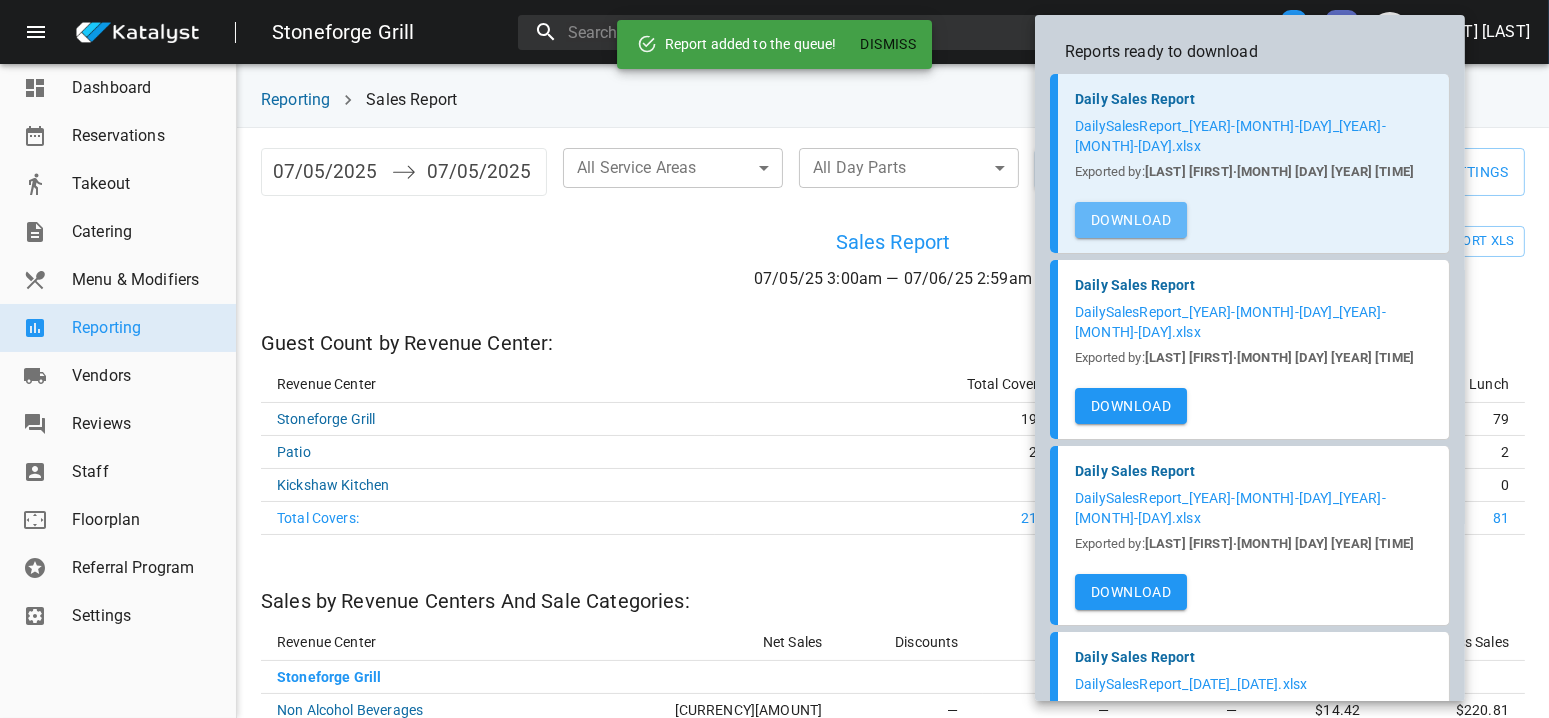 click on "Download" at bounding box center [1131, 220] 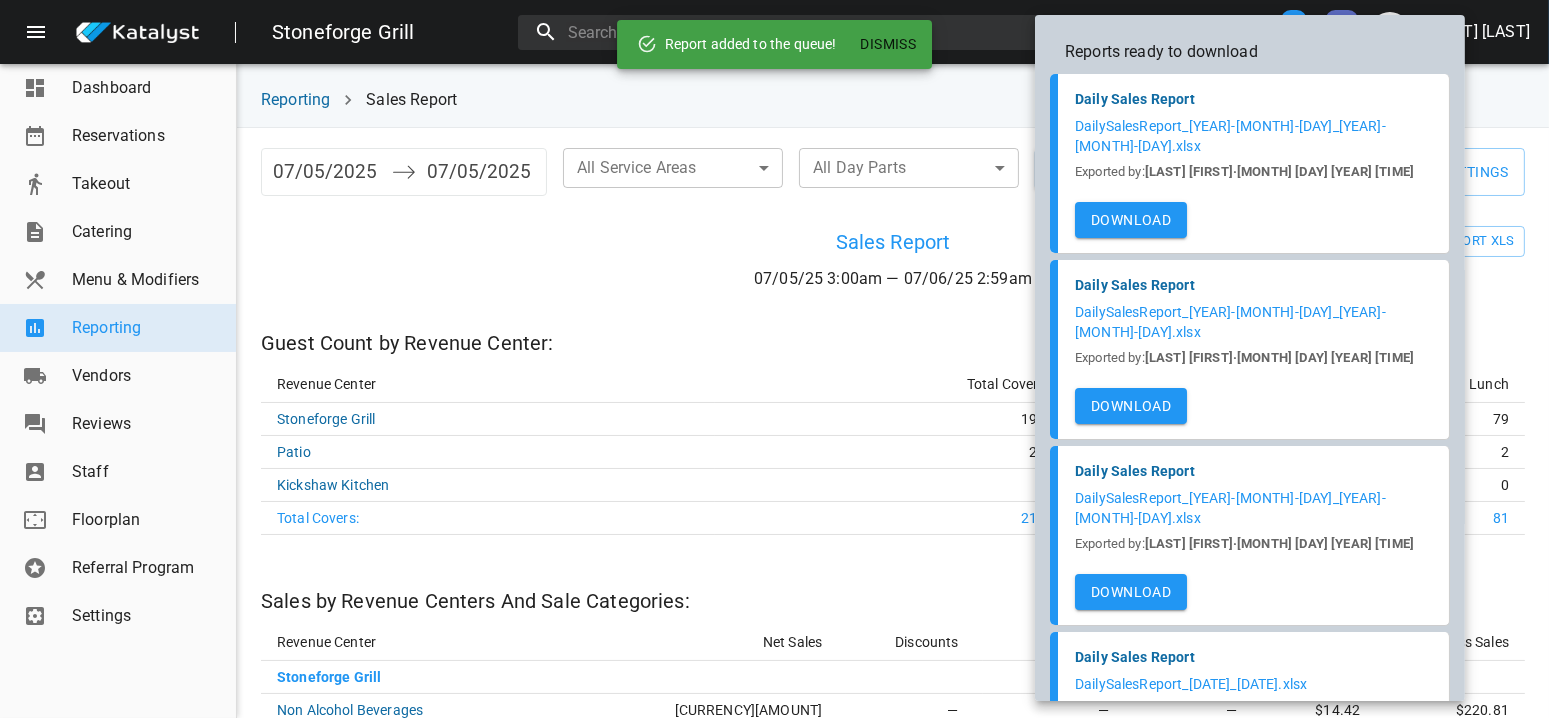 click on "Dismiss" at bounding box center [889, 44] 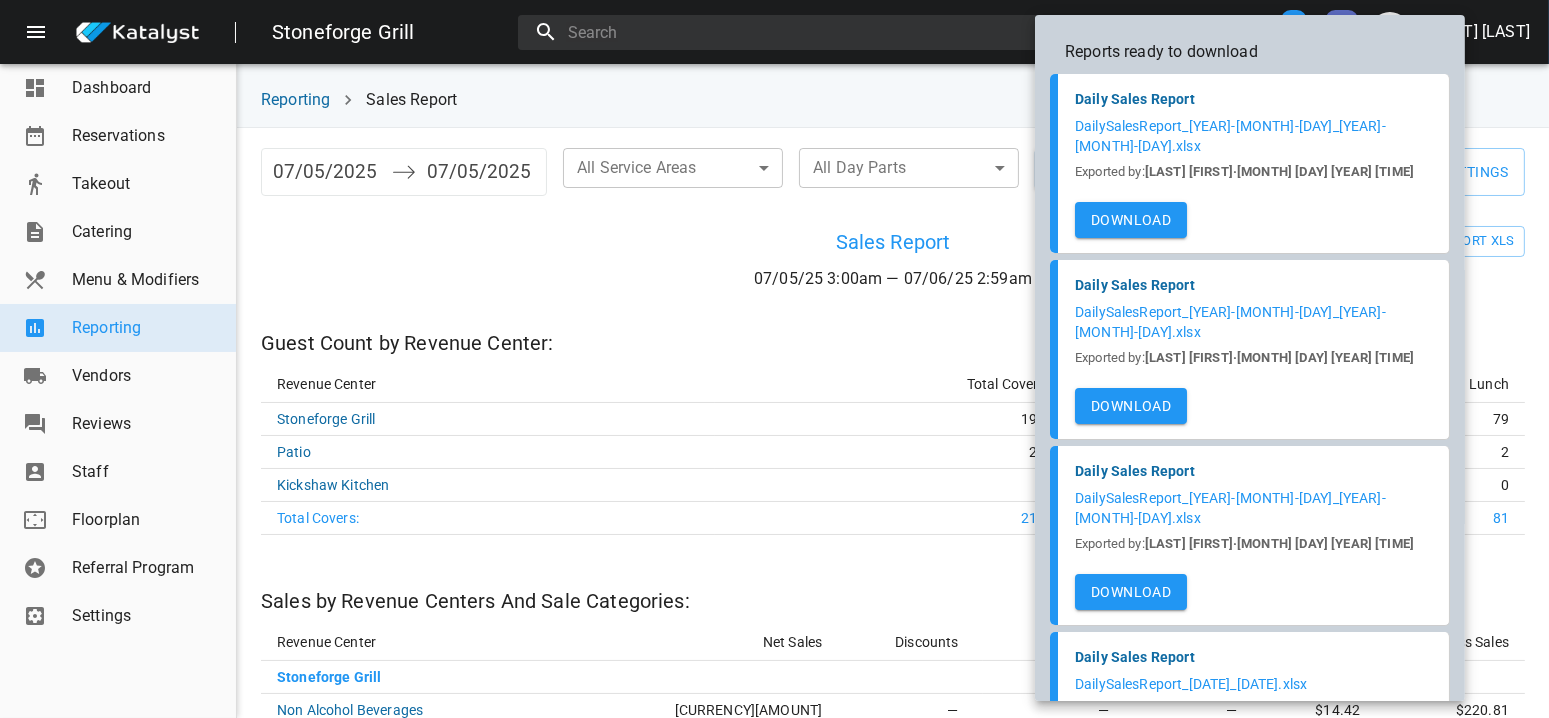 click at bounding box center [774, 359] 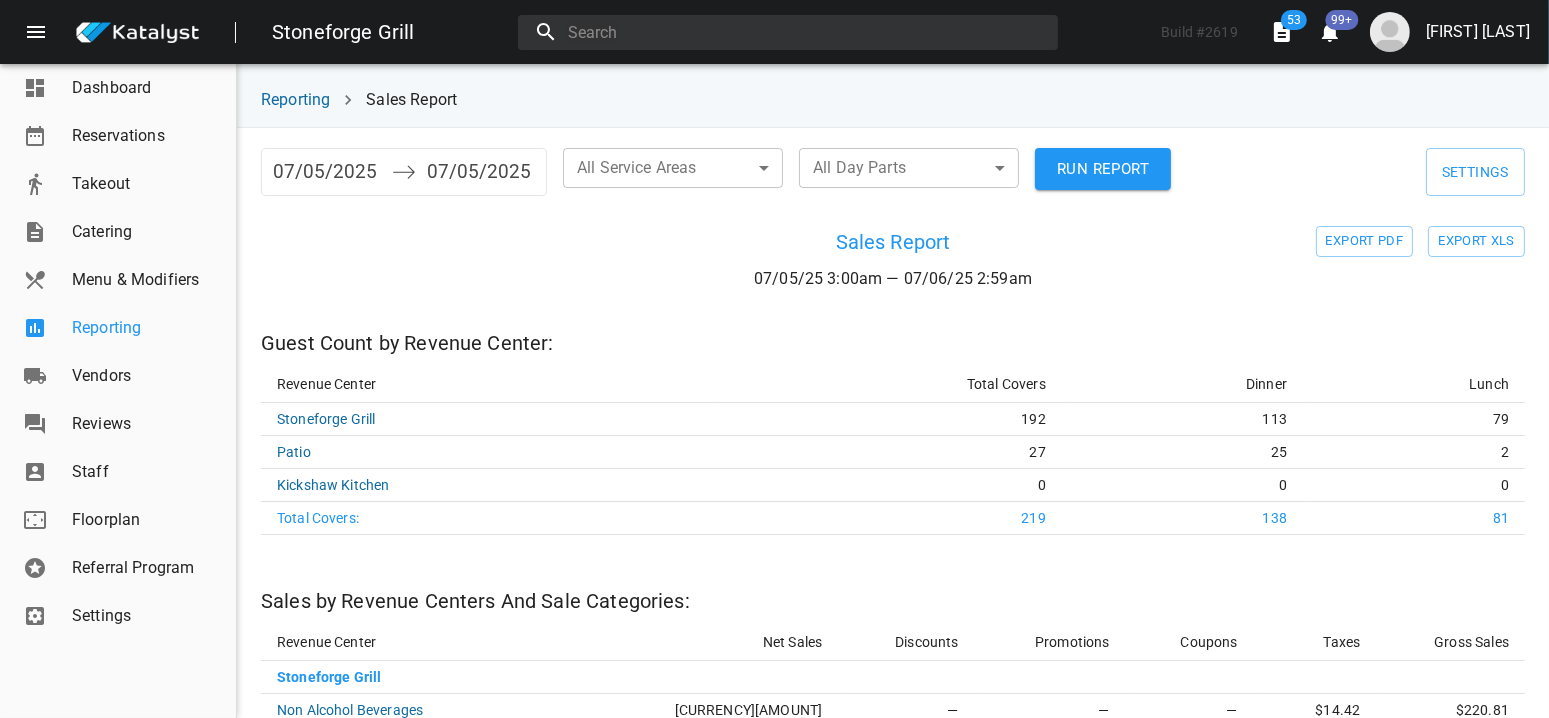 click on "Reporting" at bounding box center (118, 328) 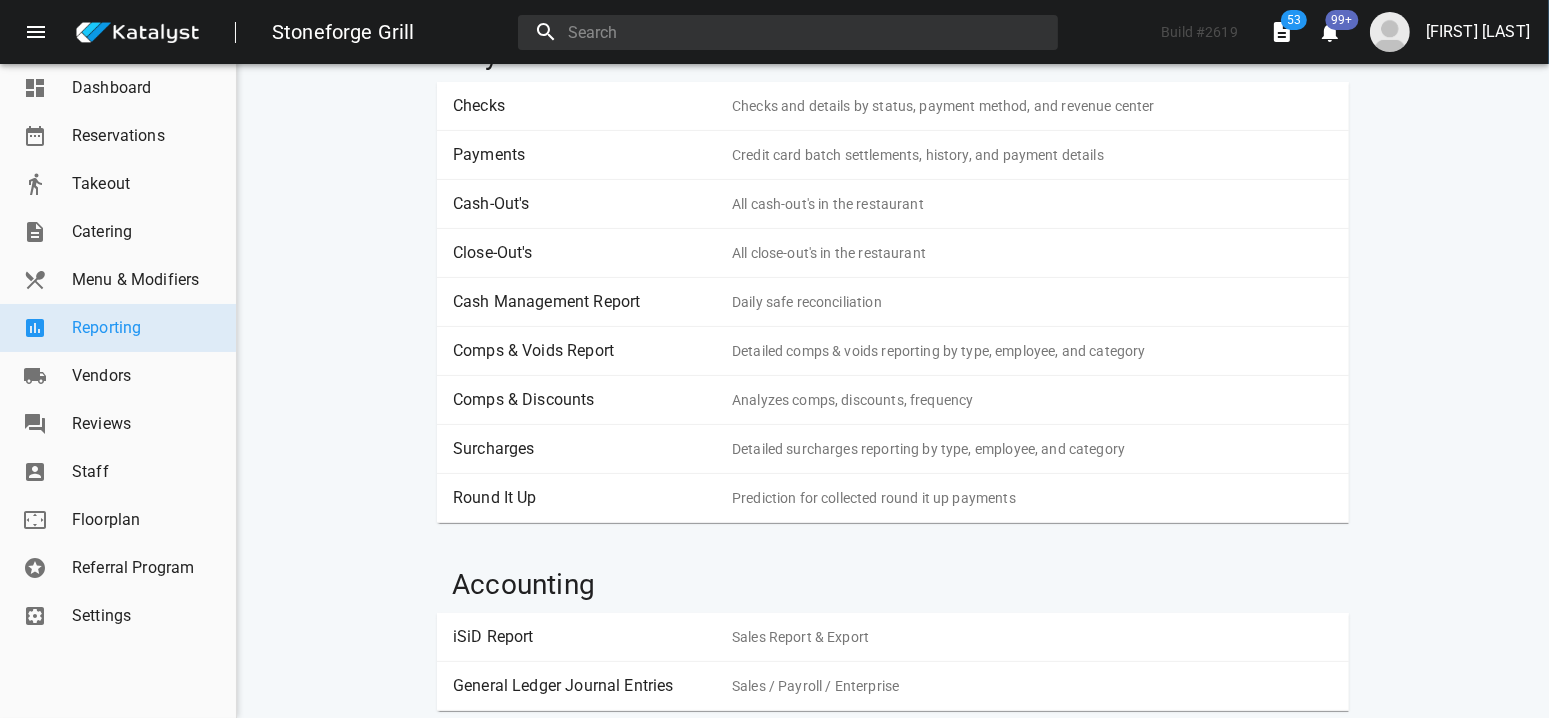 scroll, scrollTop: 500, scrollLeft: 0, axis: vertical 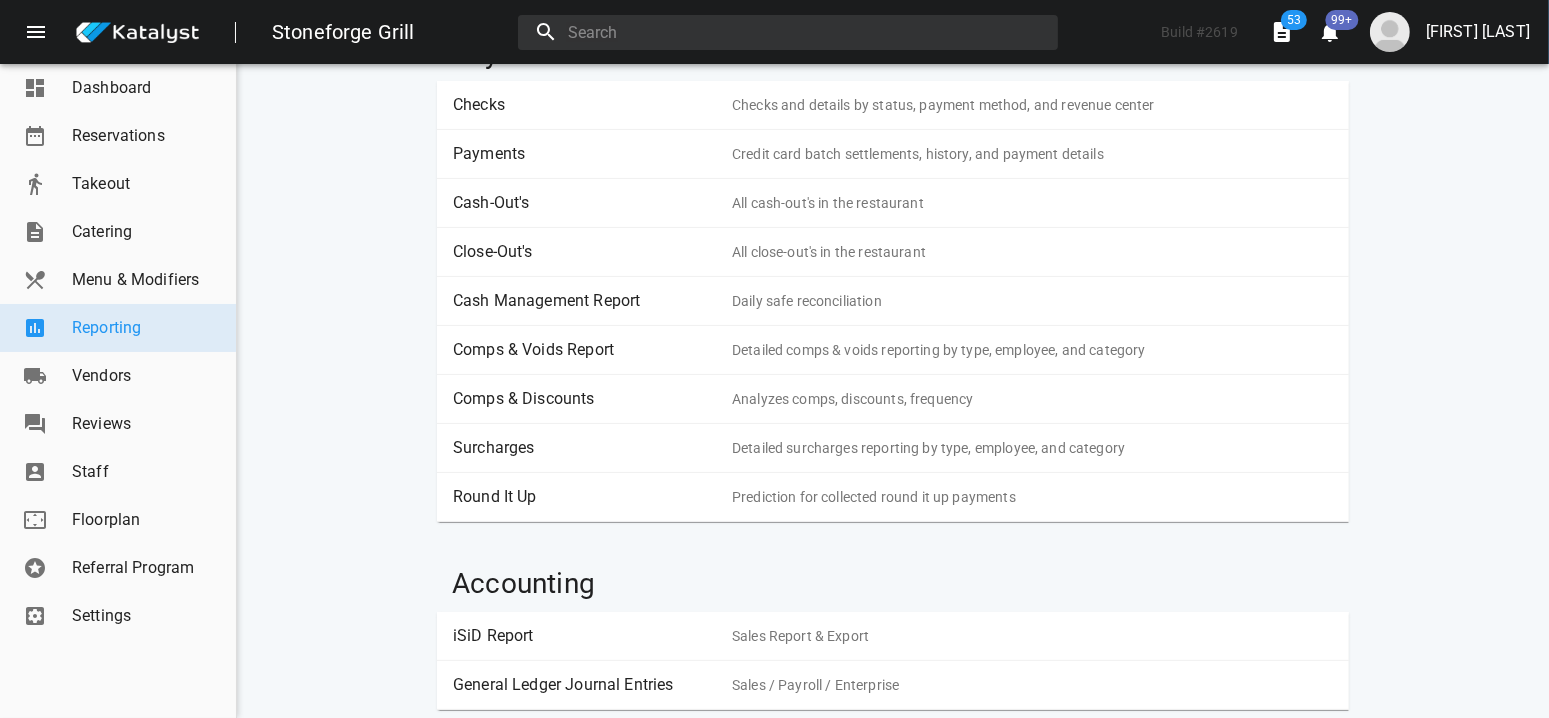 click on "Cash Management Report Daily safe reconciliation" at bounding box center (893, 301) 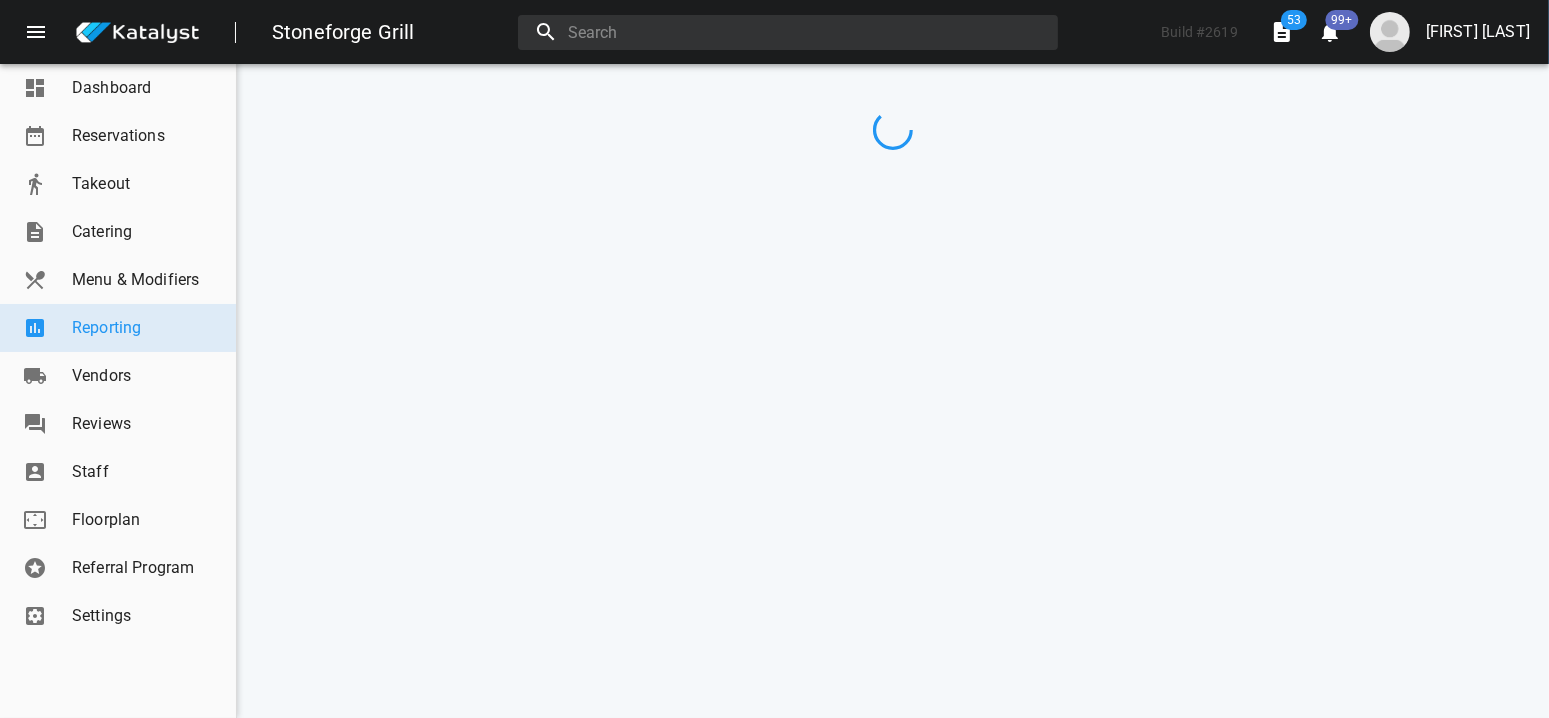scroll, scrollTop: 0, scrollLeft: 0, axis: both 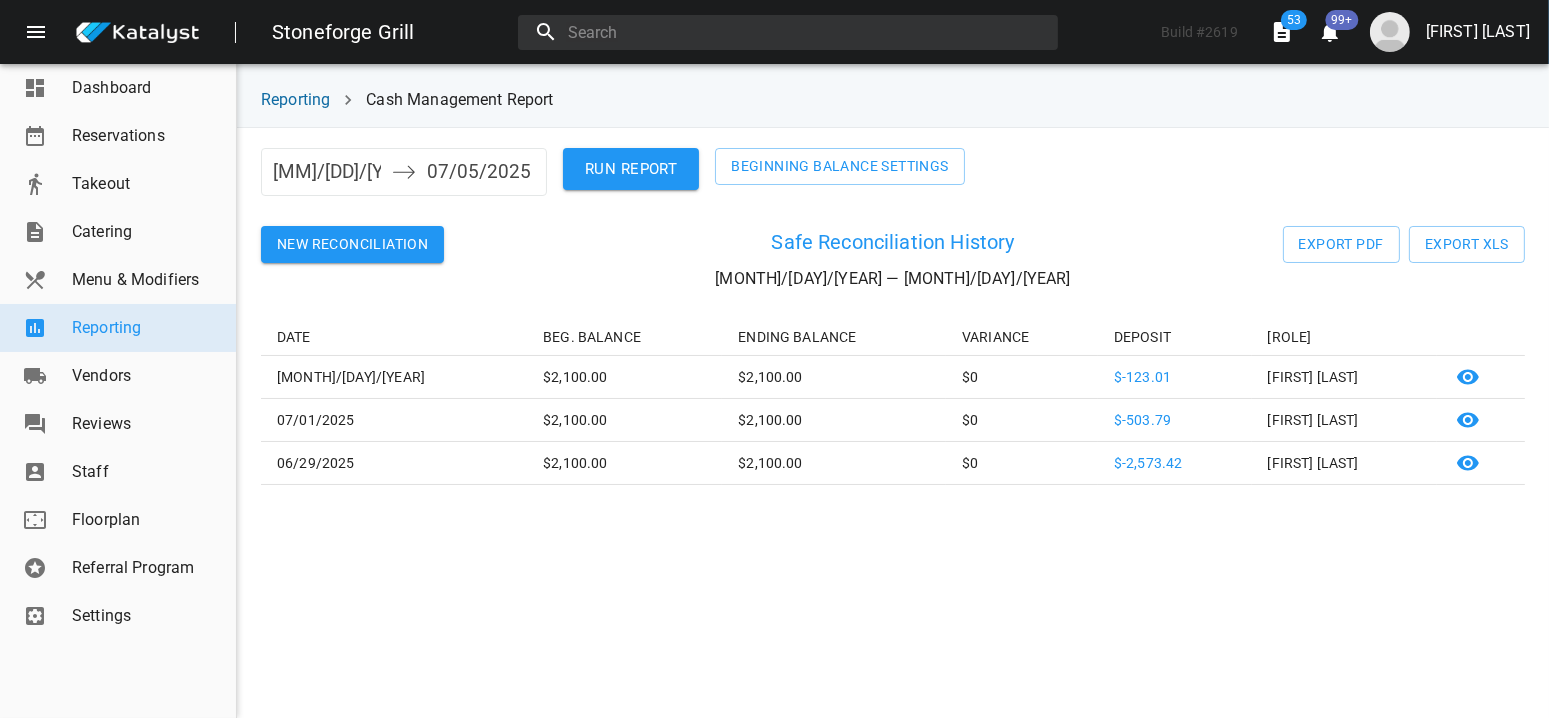 click on "New Reconciliation" at bounding box center [352, 244] 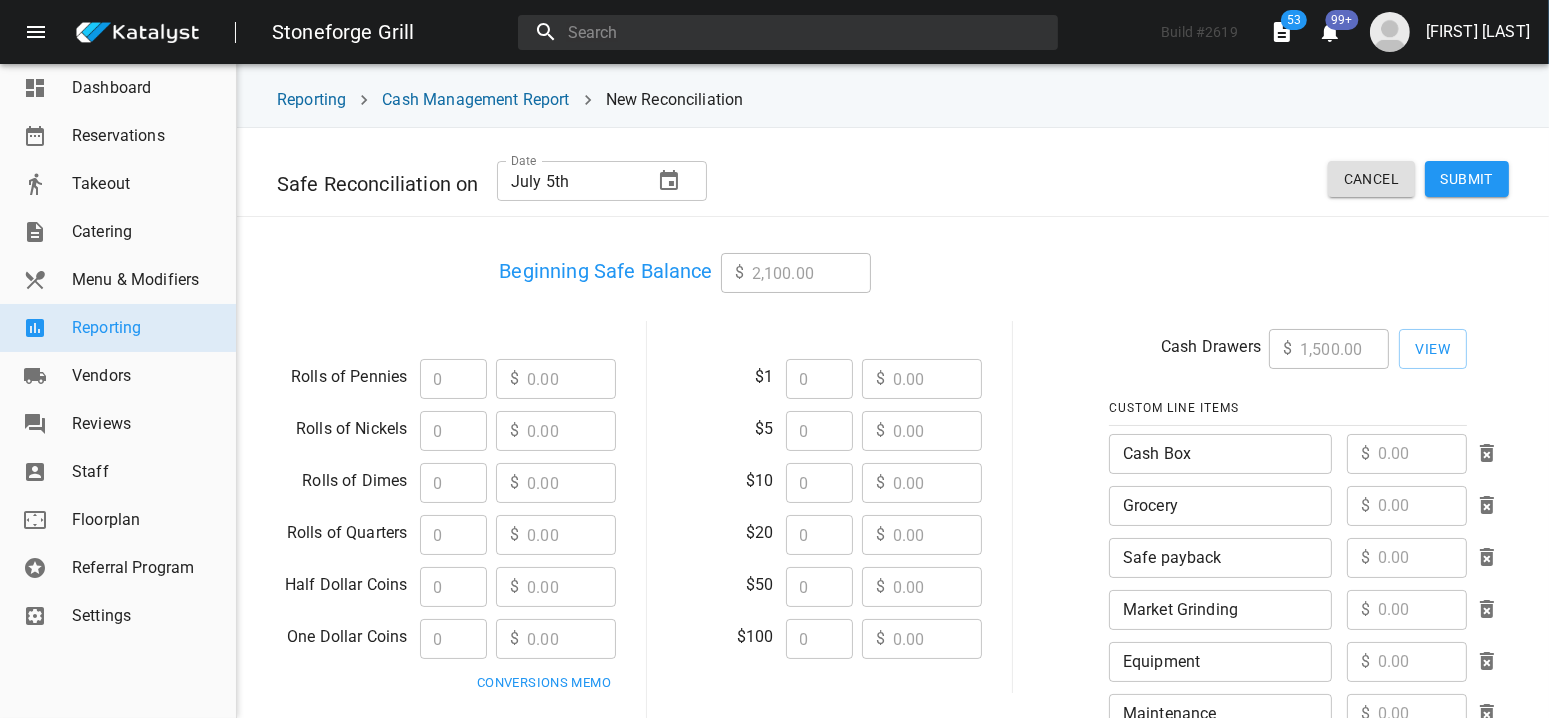 click at bounding box center [453, 379] 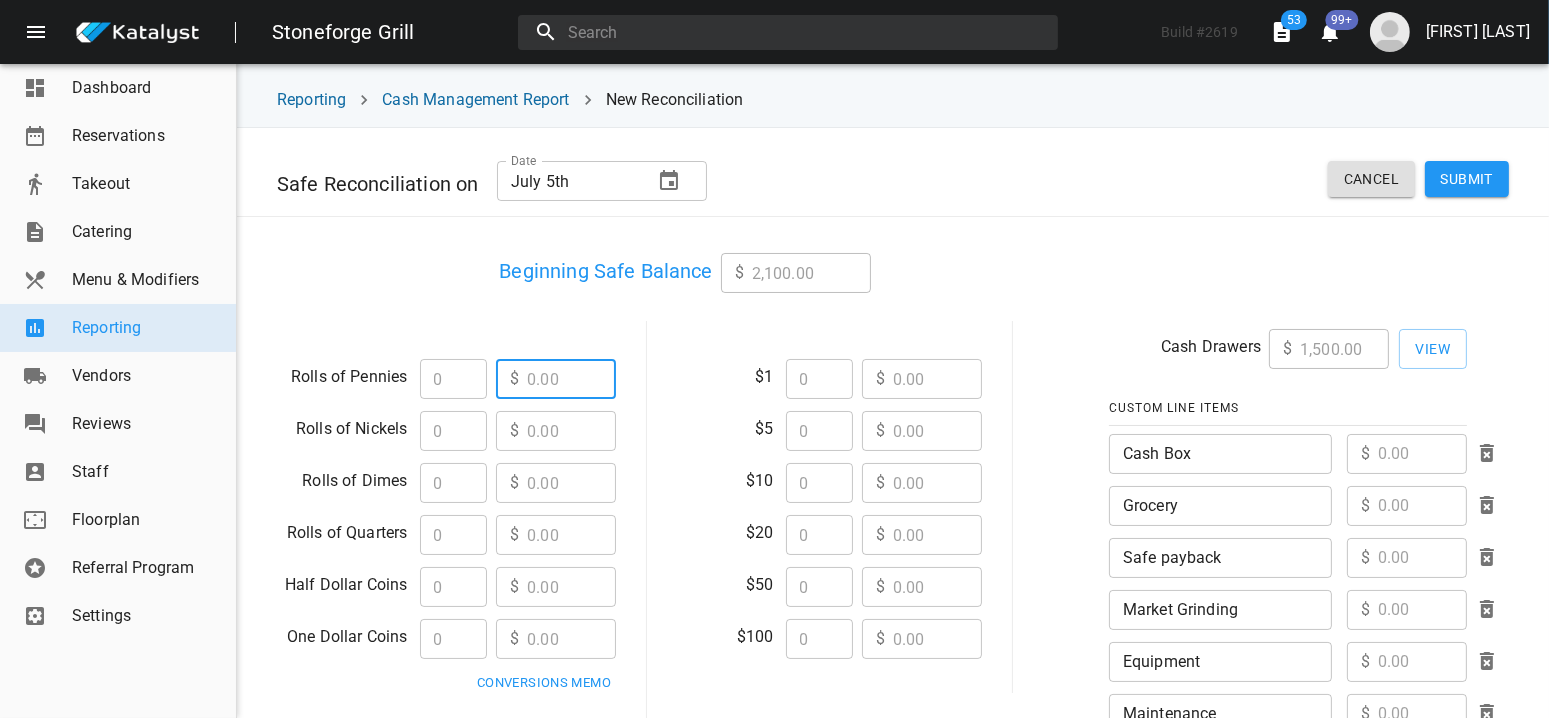 click at bounding box center [571, 379] 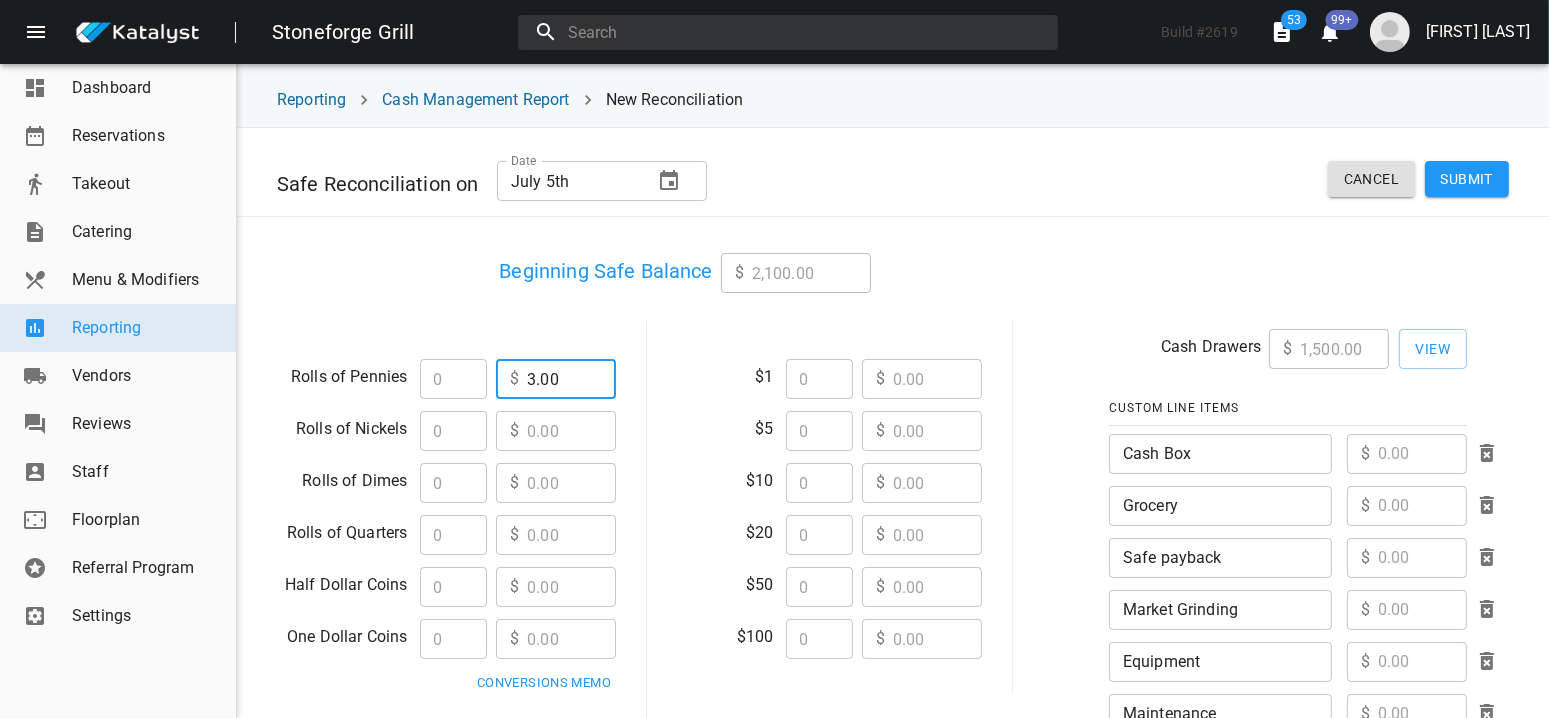 type on "3.00" 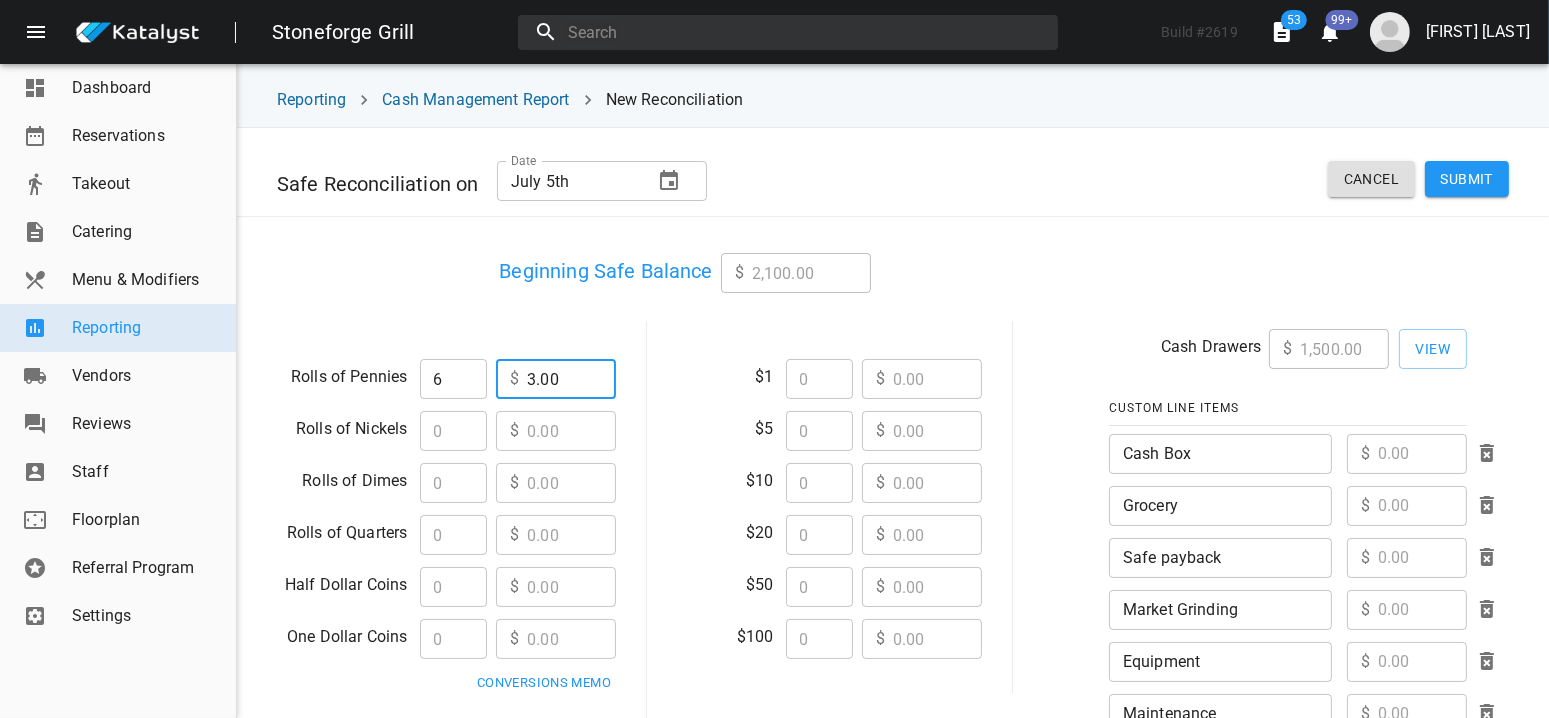 click at bounding box center [571, 431] 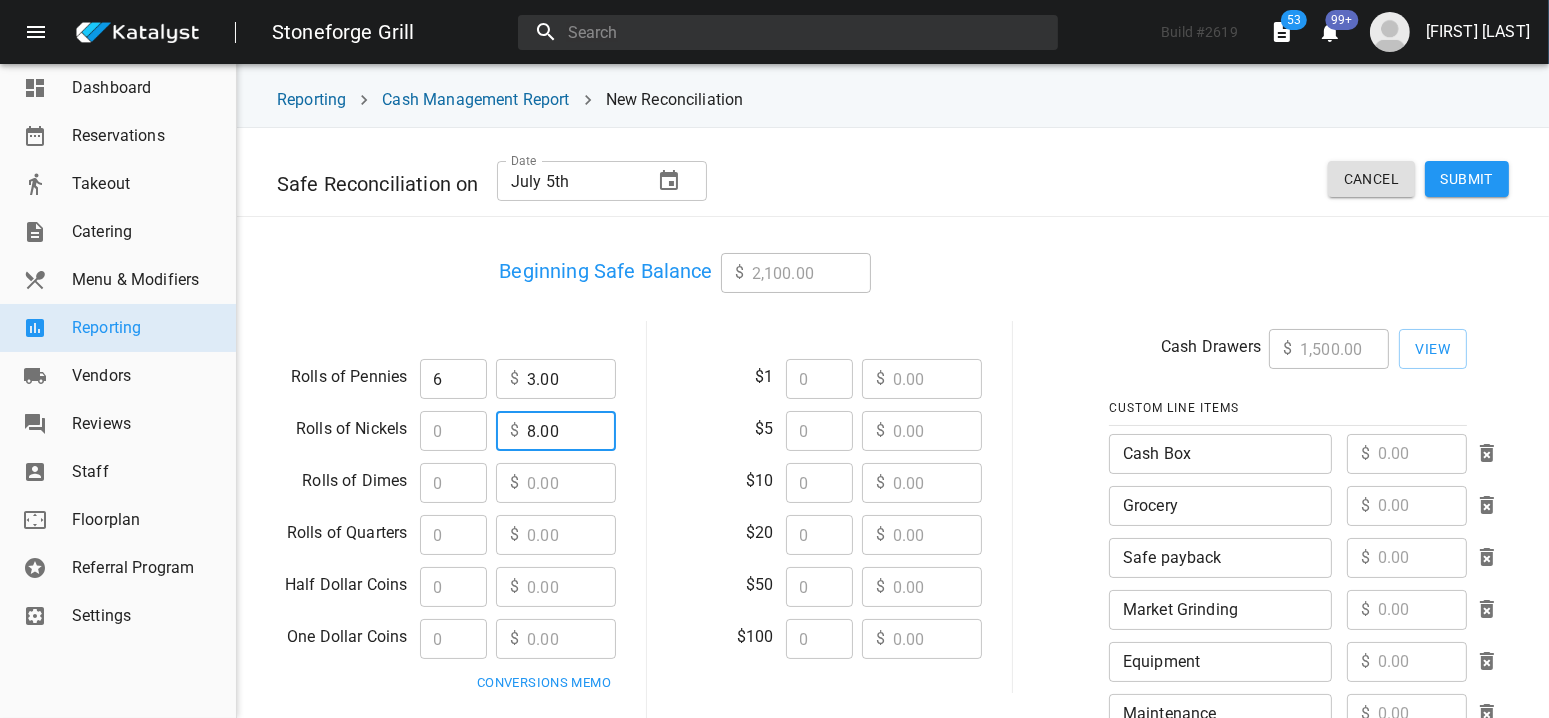 type on "8.00" 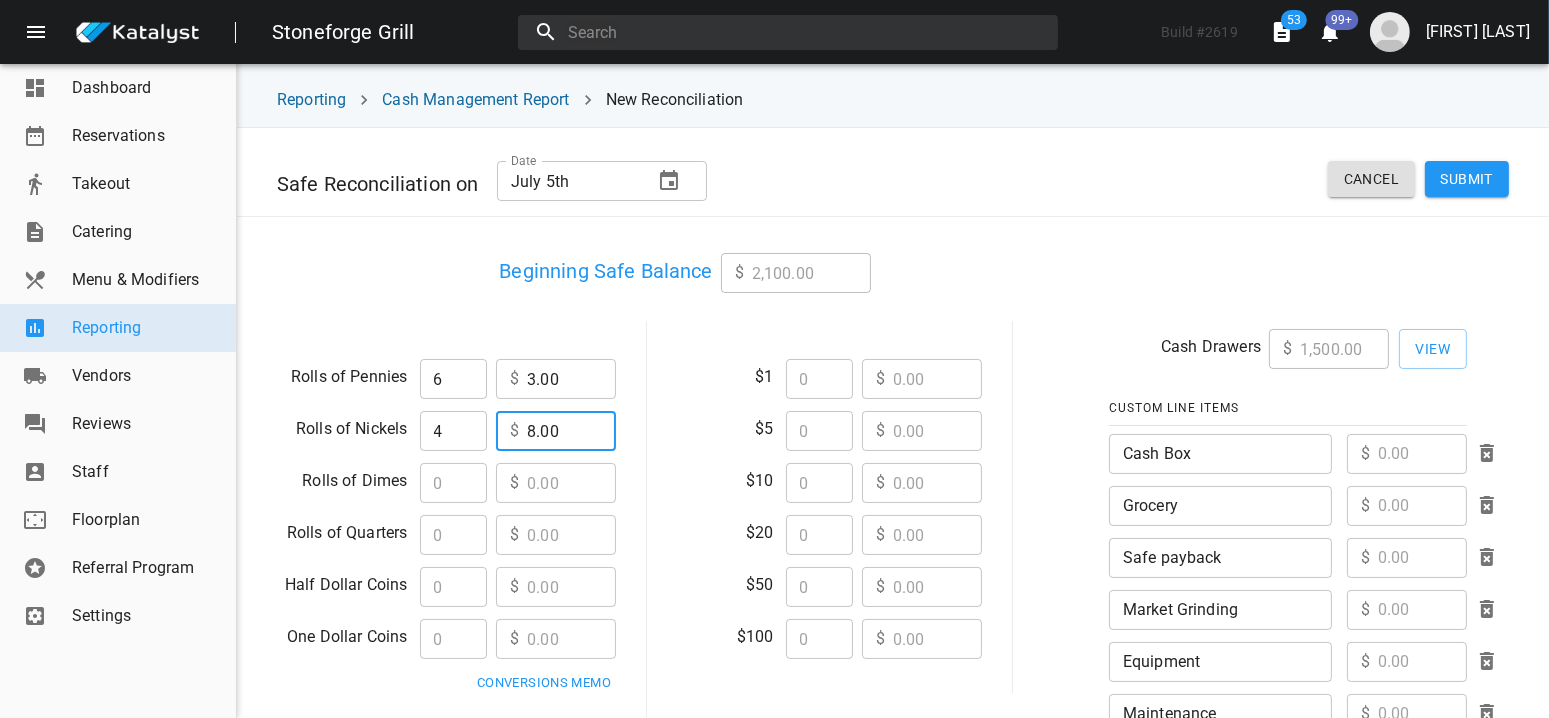 click at bounding box center (571, 483) 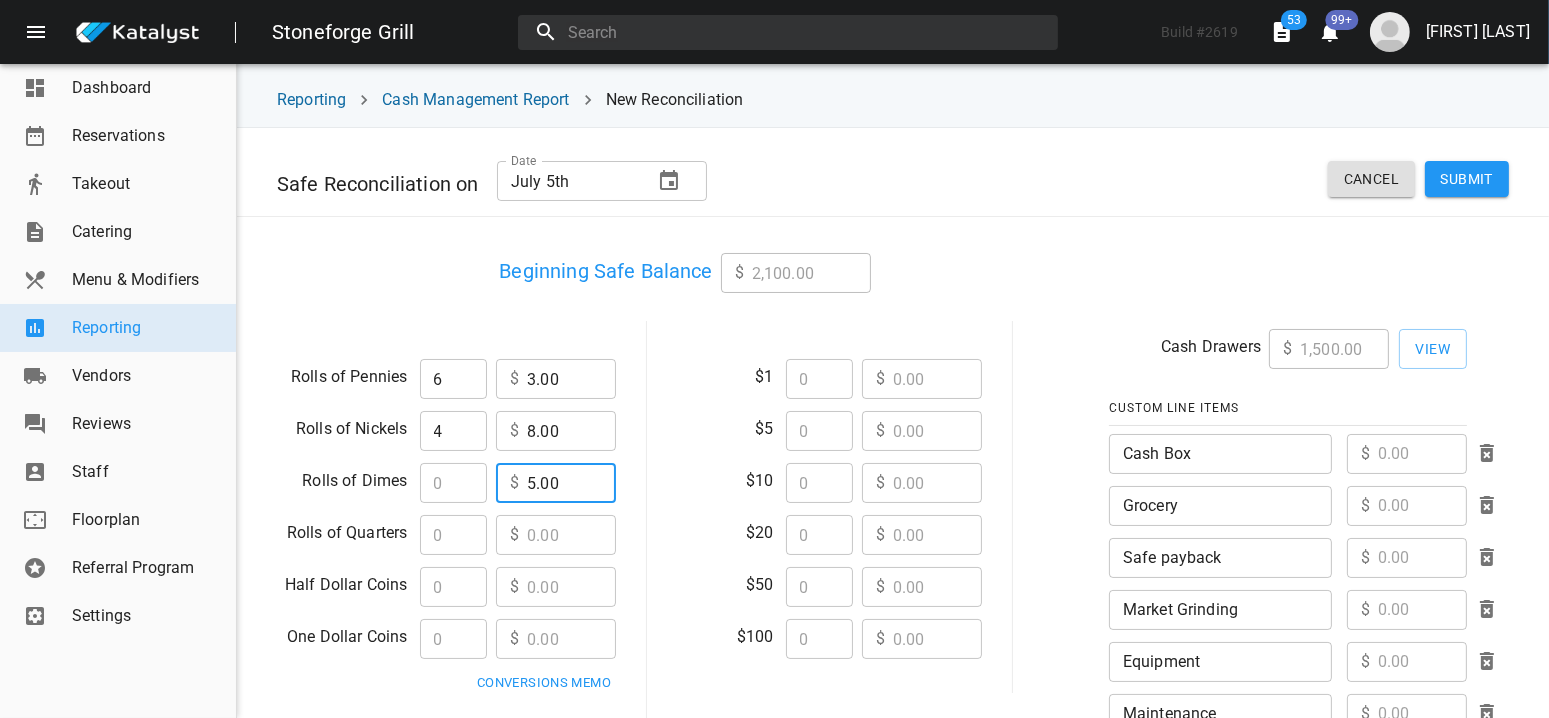 type on "5.00" 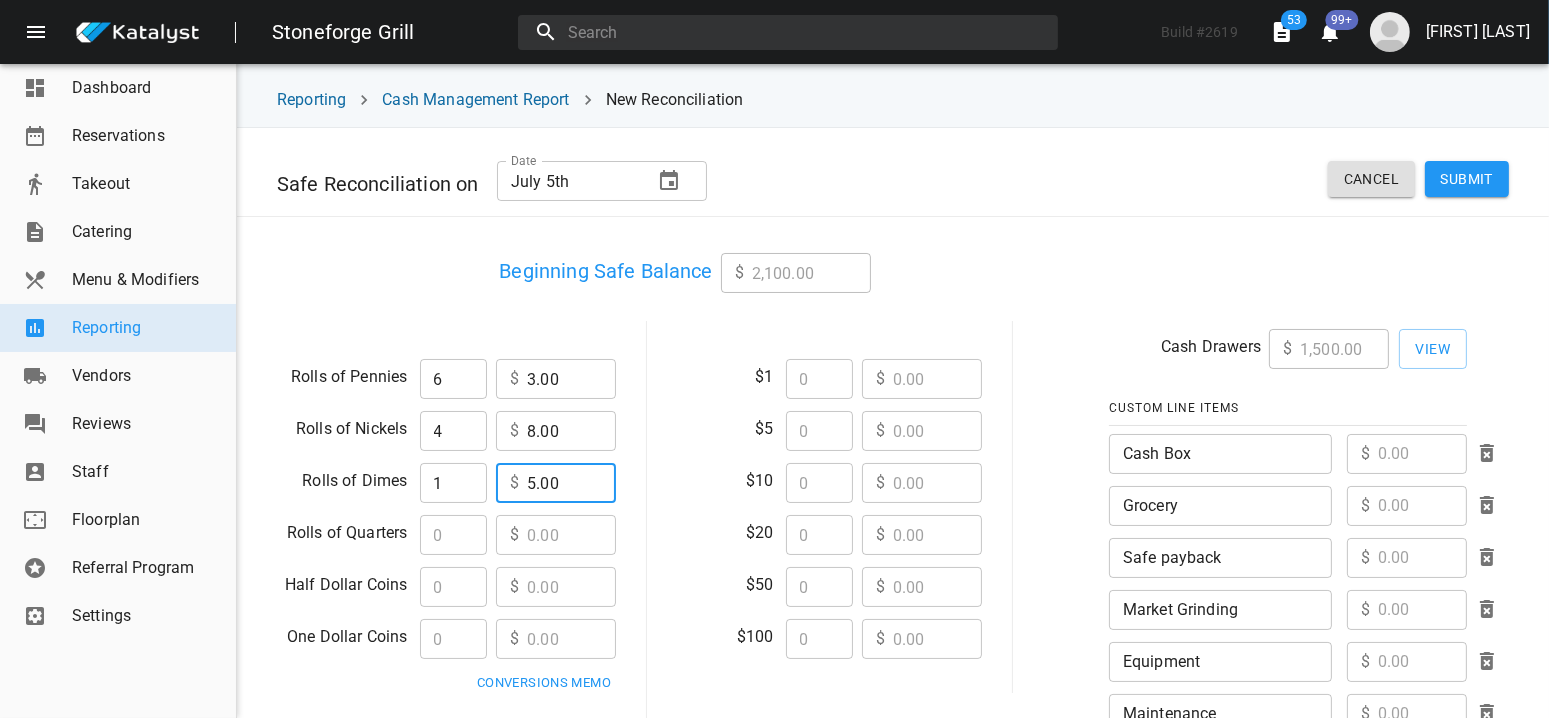 click at bounding box center (571, 535) 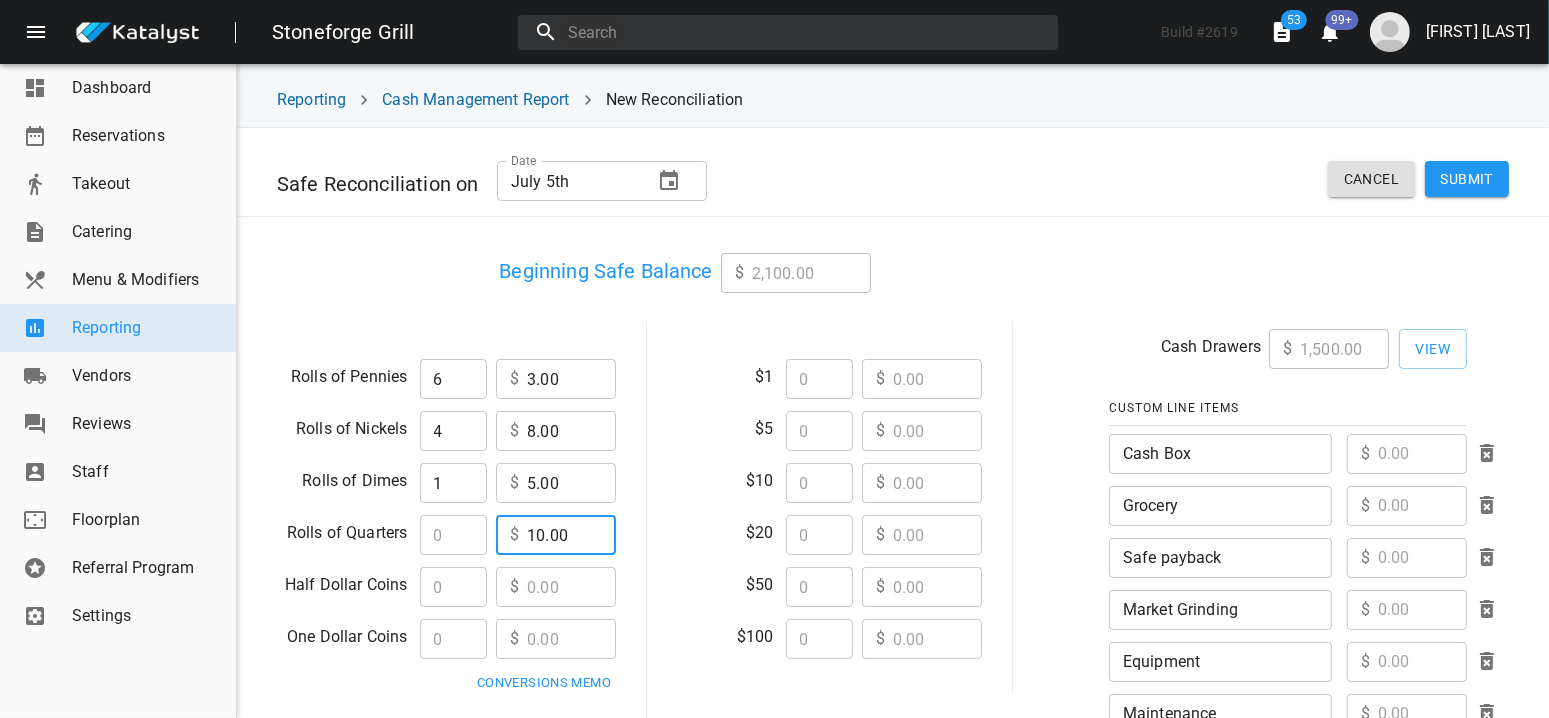 type on "10.00" 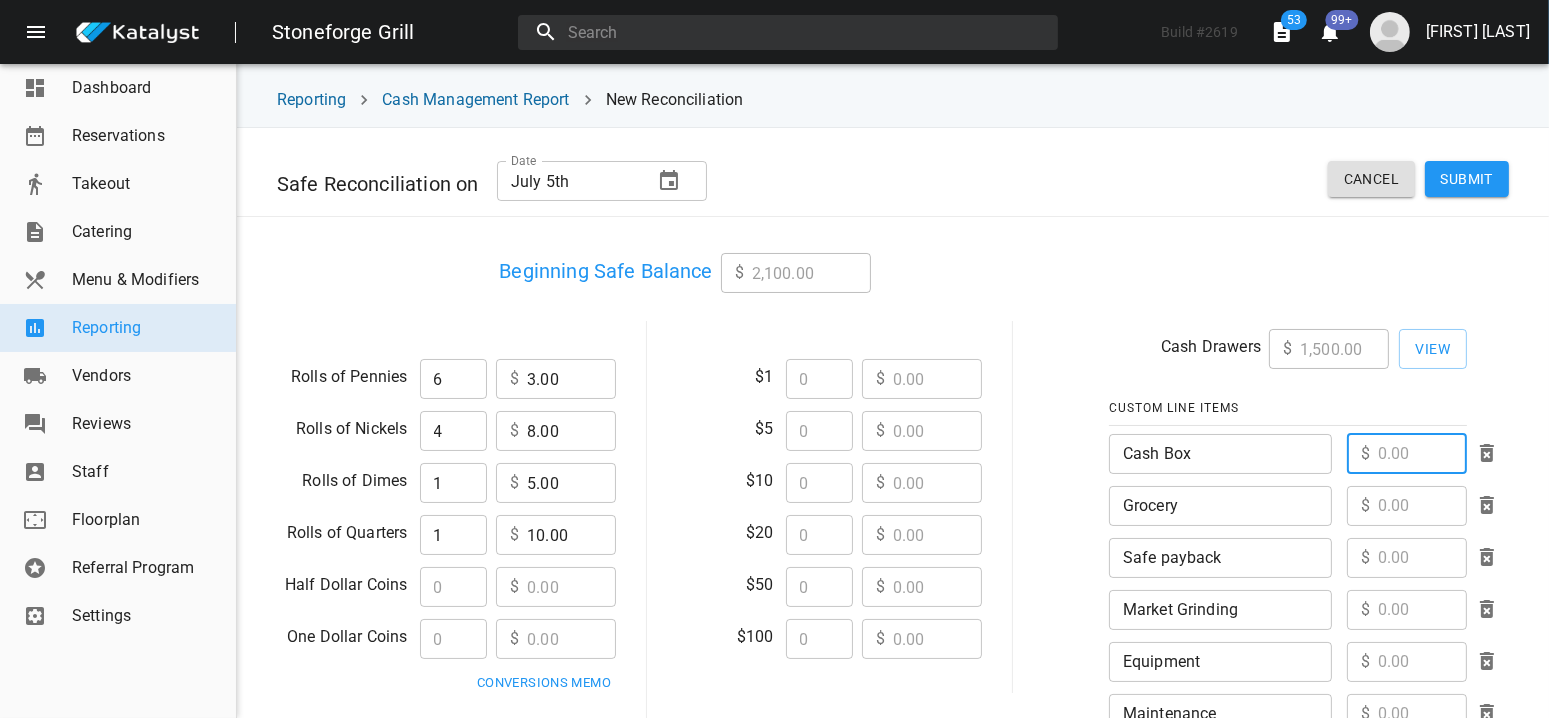 click at bounding box center (1422, 454) 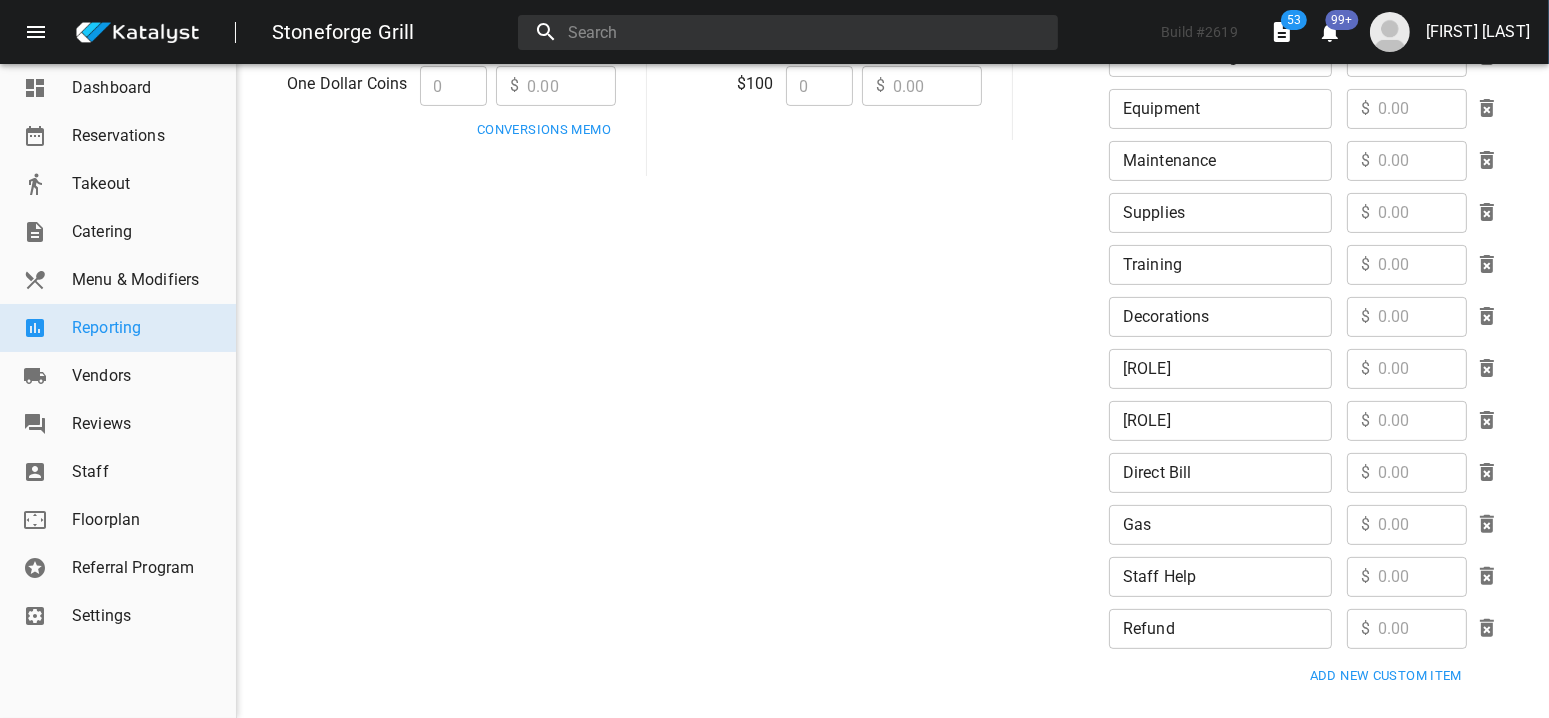 scroll, scrollTop: 600, scrollLeft: 0, axis: vertical 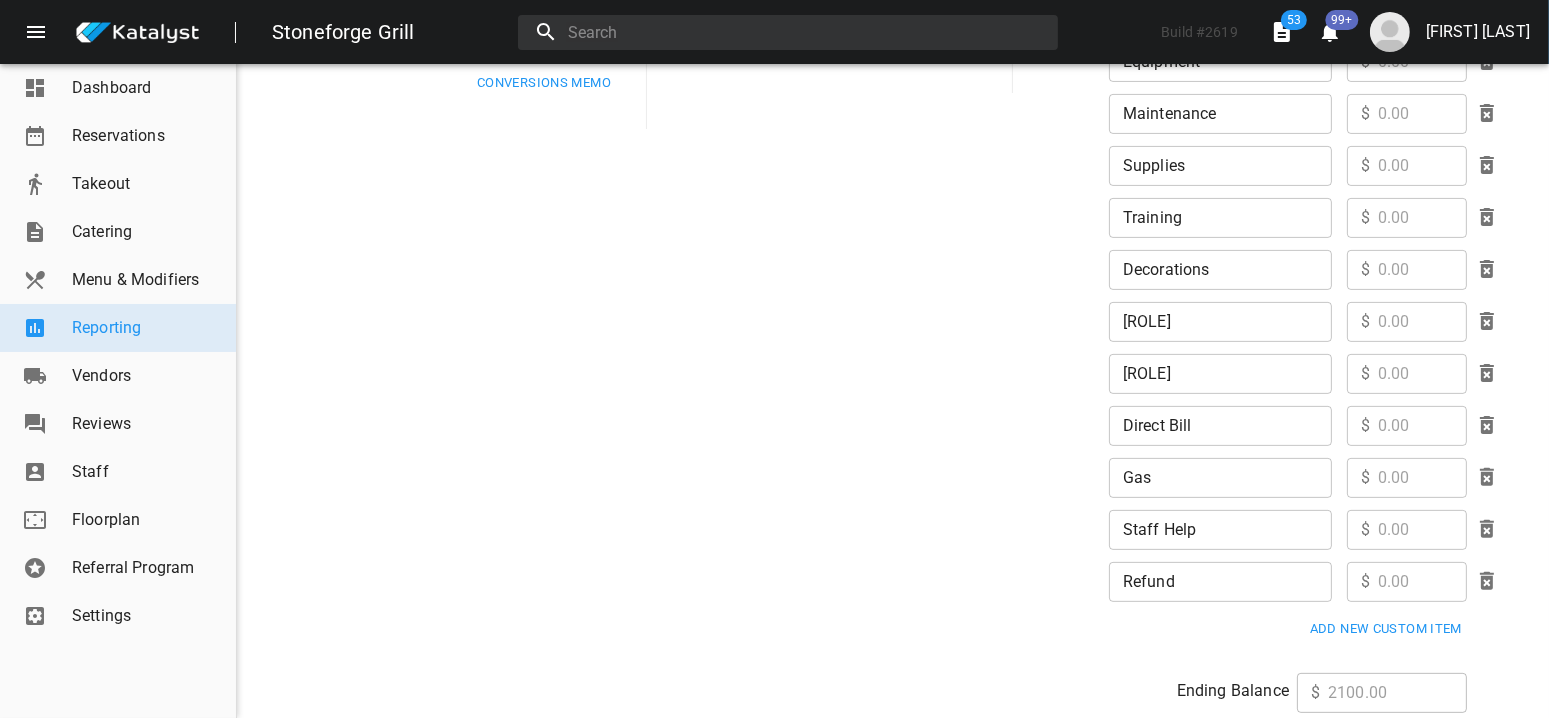 type on "574.00" 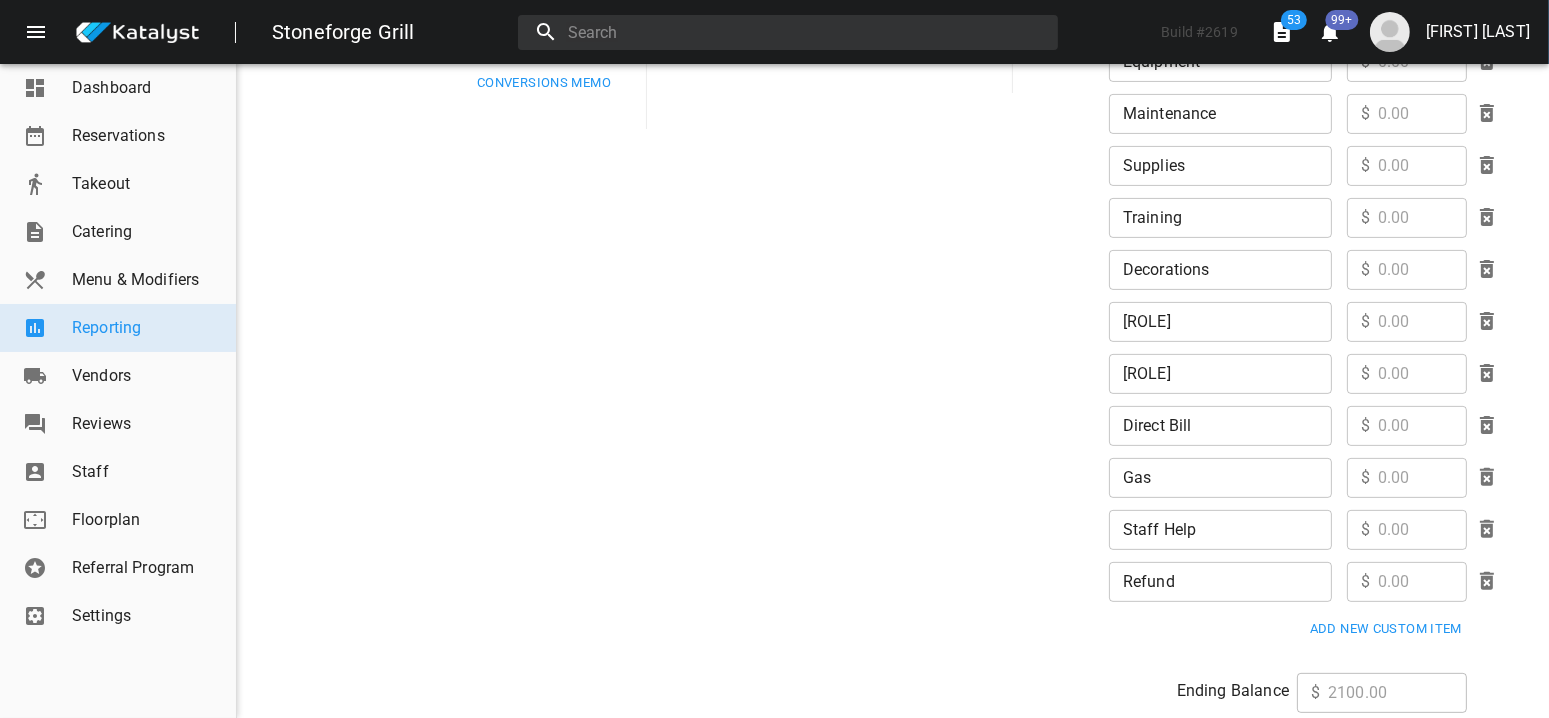 scroll, scrollTop: 925, scrollLeft: 0, axis: vertical 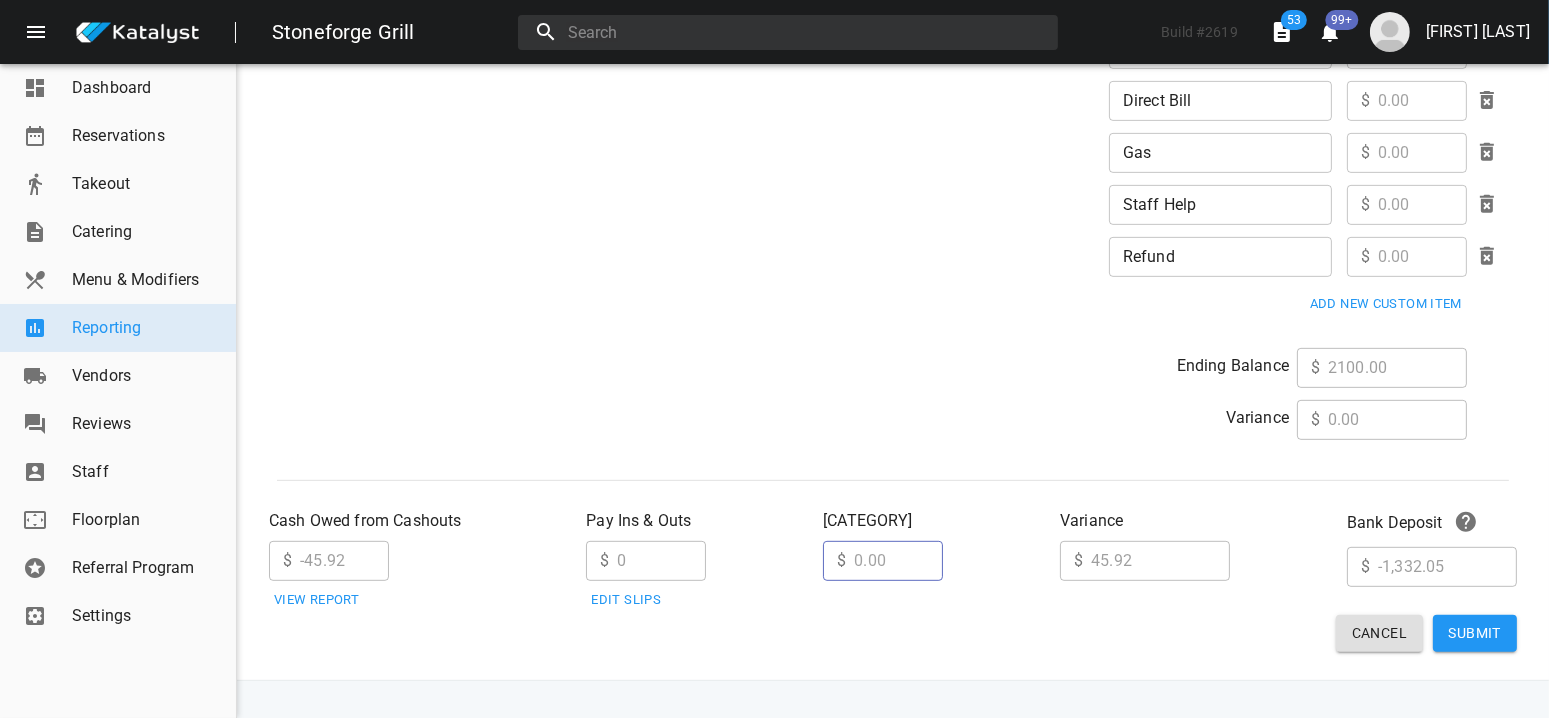 click on "Submit" at bounding box center (1475, 633) 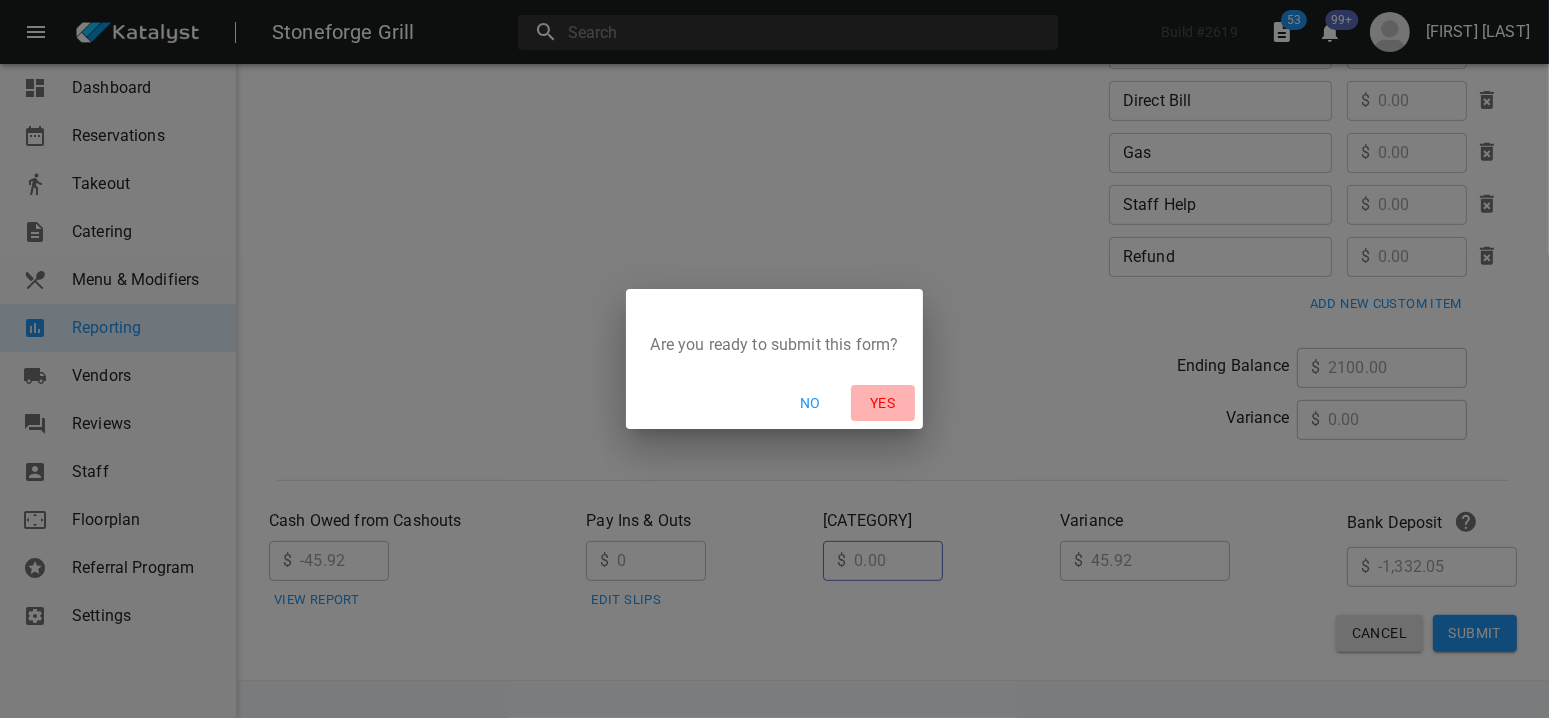 click on "Yes" at bounding box center (883, 403) 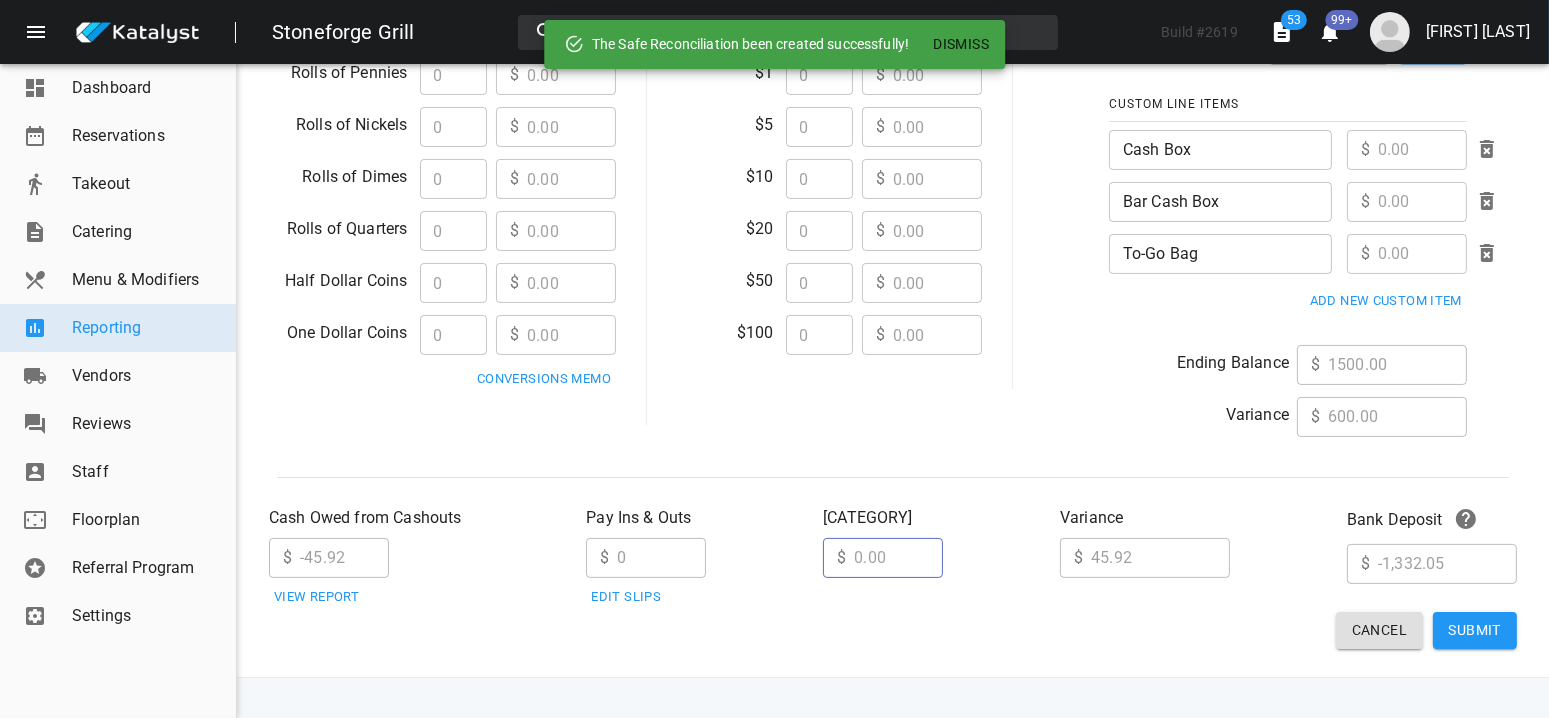 scroll, scrollTop: 302, scrollLeft: 0, axis: vertical 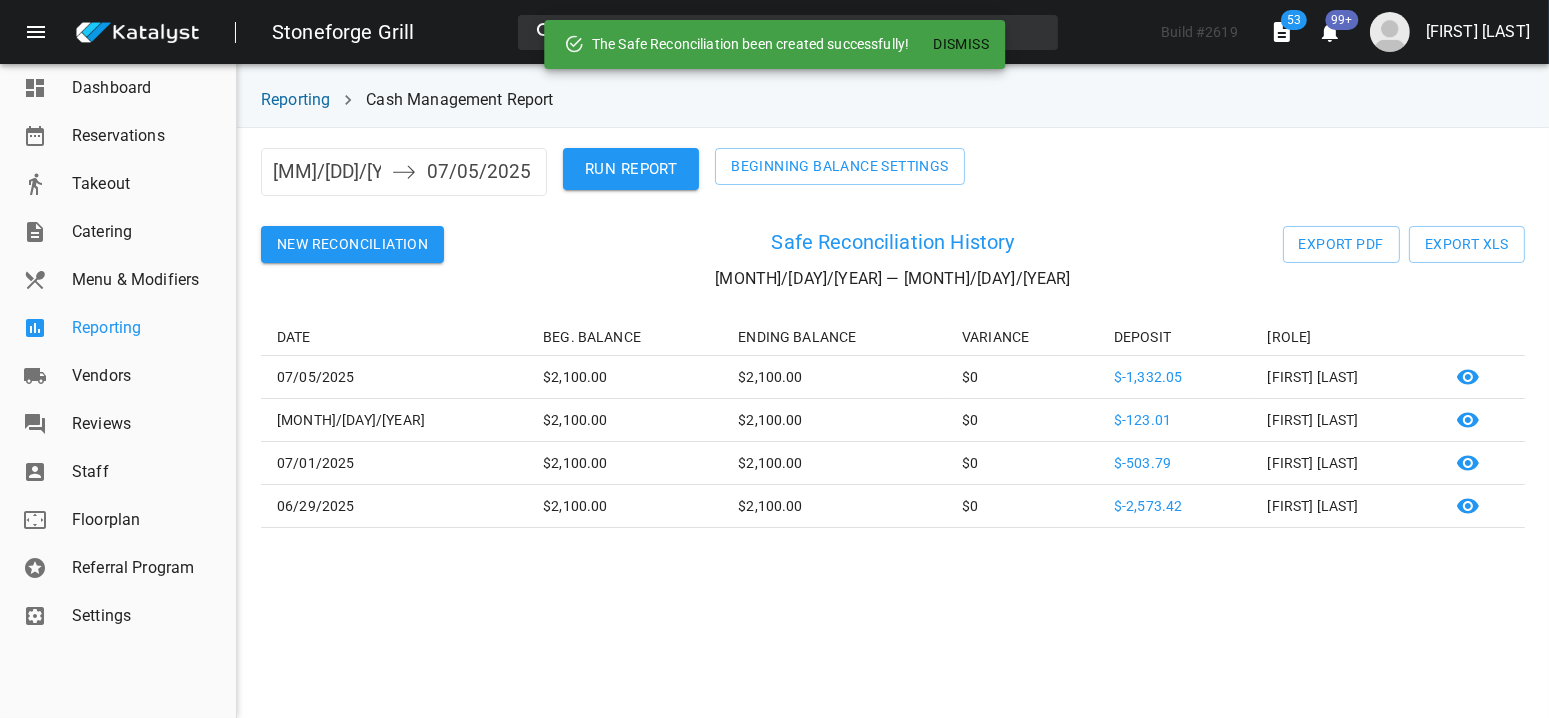 click on "Reporting" at bounding box center (146, 328) 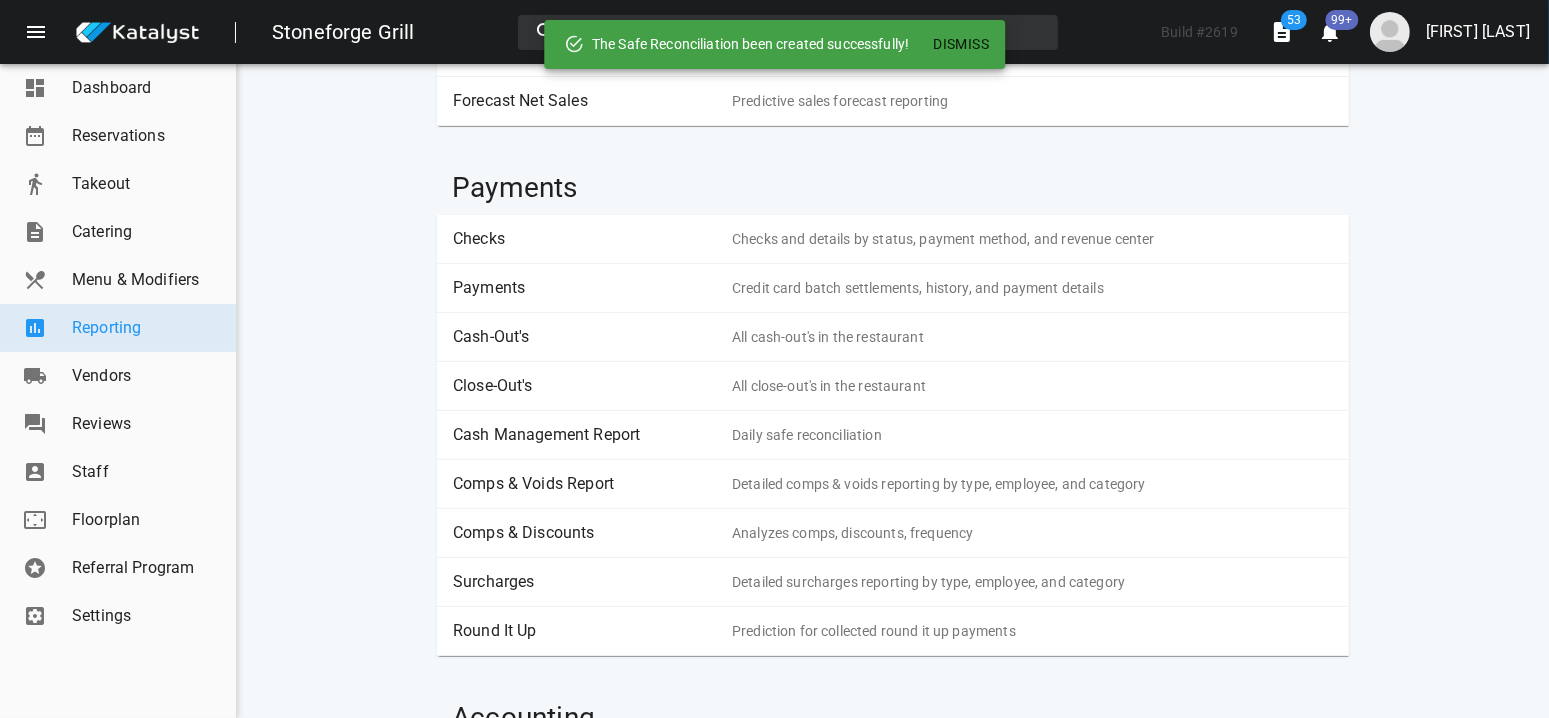 scroll, scrollTop: 500, scrollLeft: 0, axis: vertical 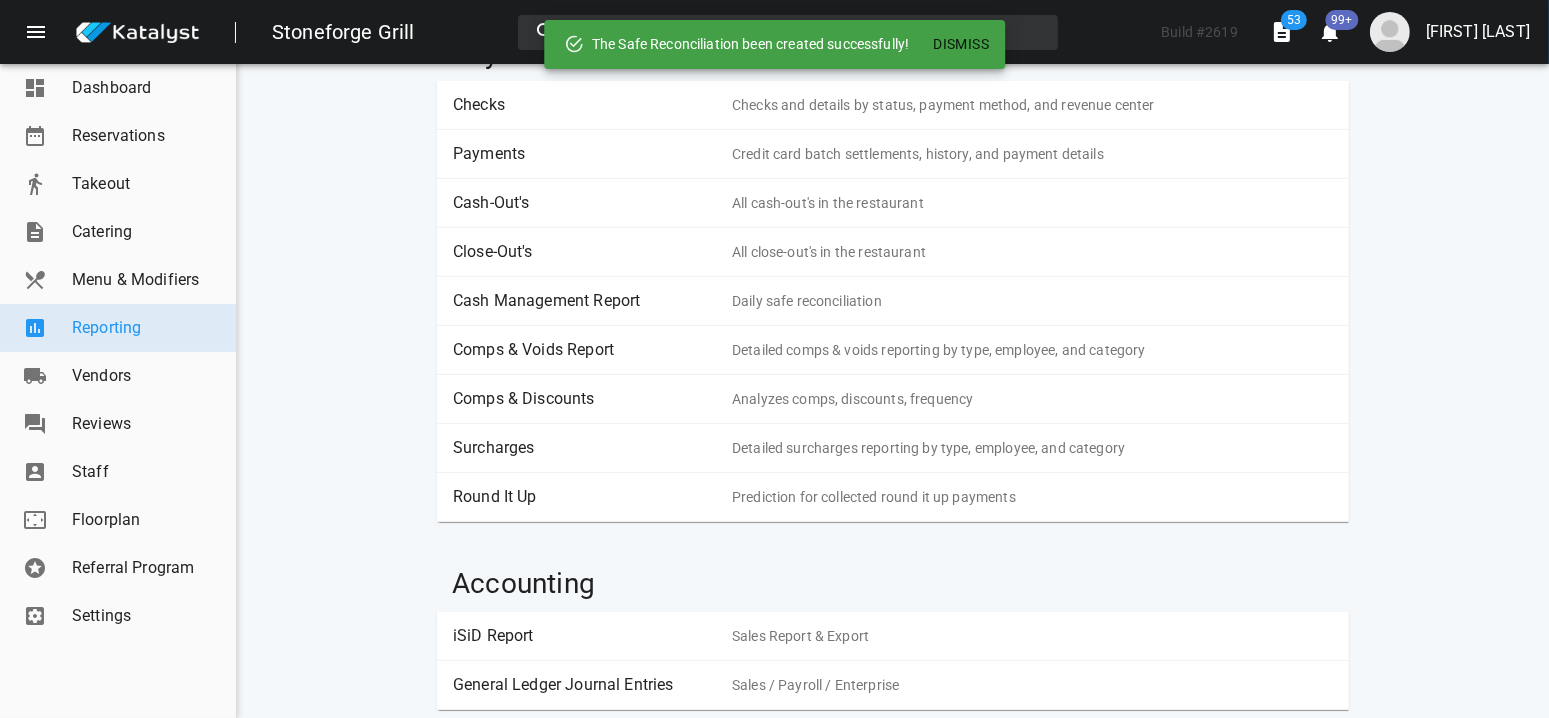 click on "Comps & Voids Report Detailed comps & voids reporting by type, employee, and category" at bounding box center (893, 350) 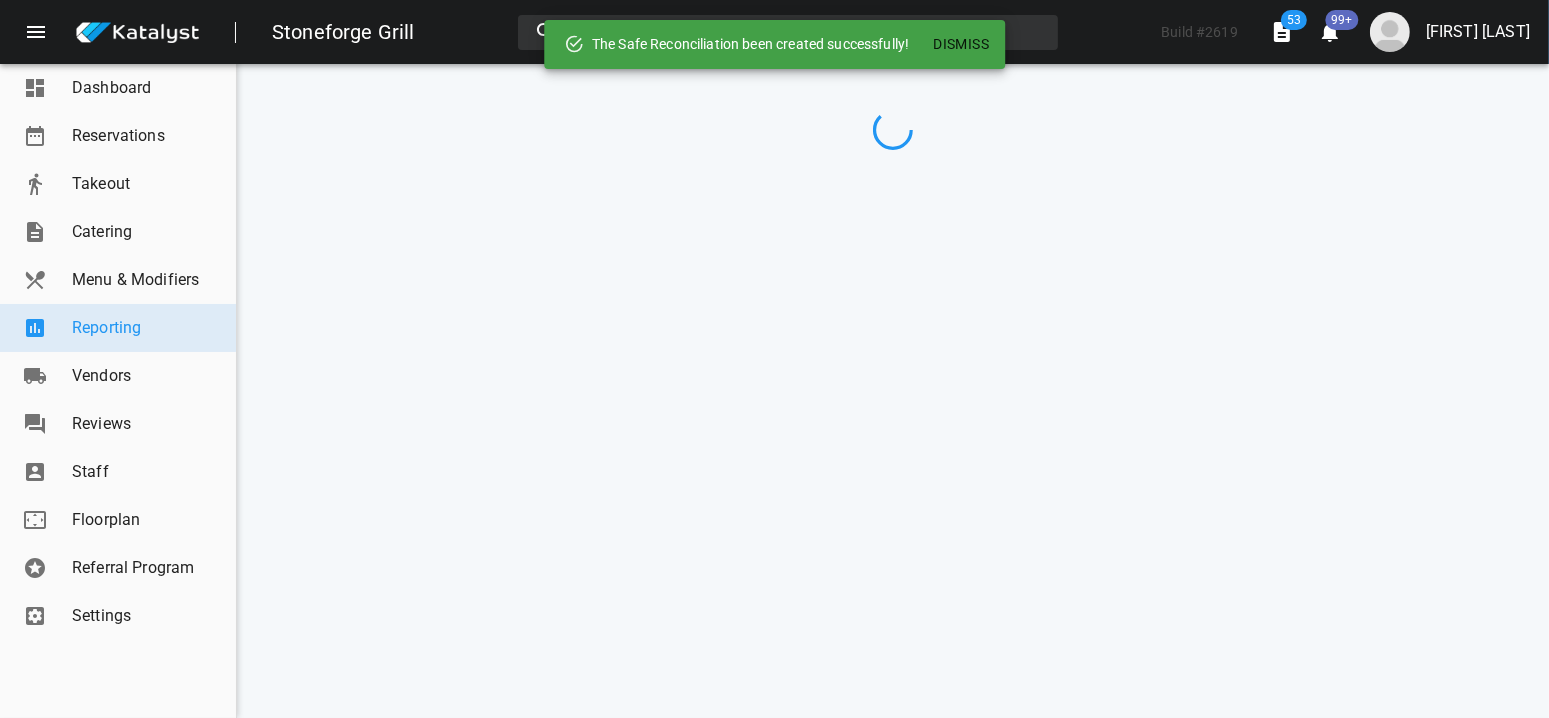 scroll, scrollTop: 0, scrollLeft: 0, axis: both 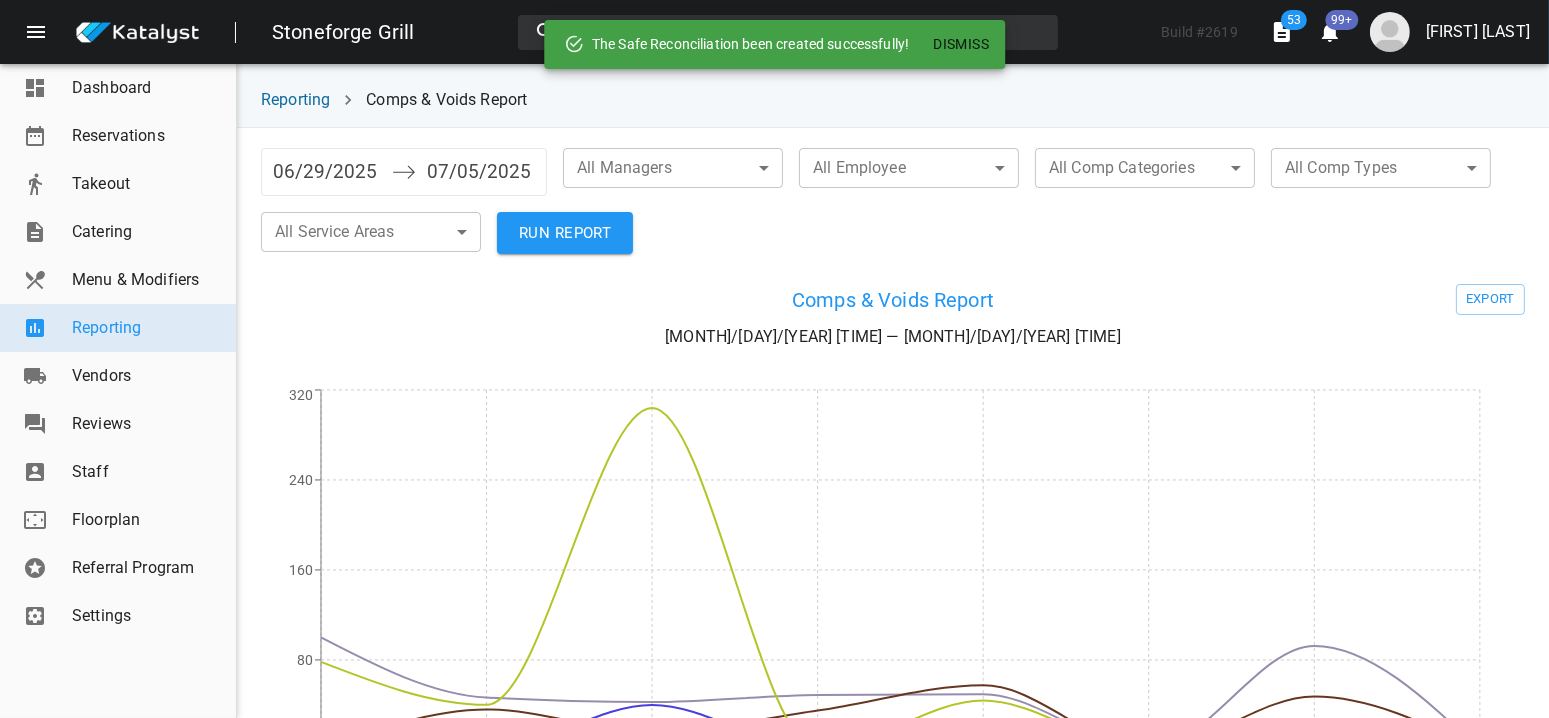 click on "06/29/2025" at bounding box center (327, 172) 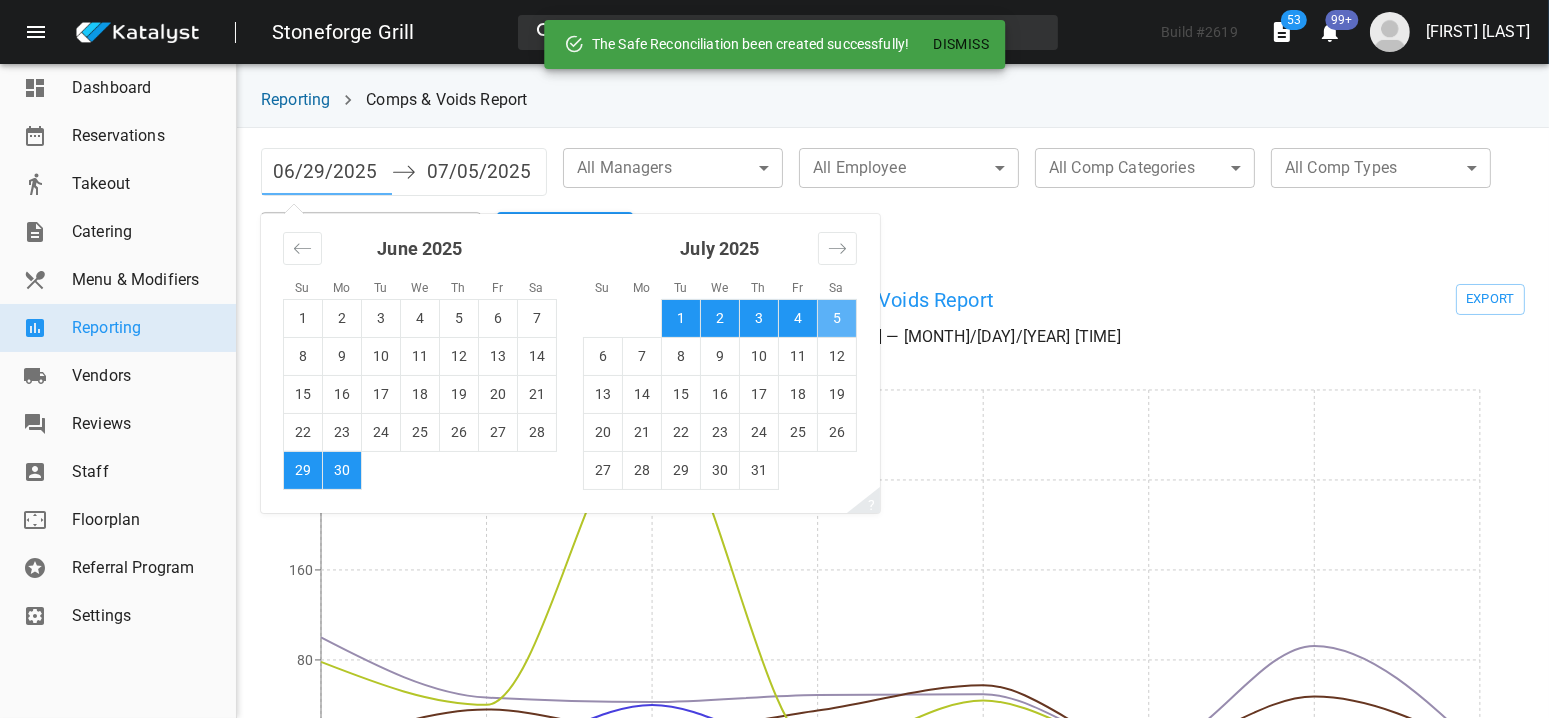 click on "5" at bounding box center (837, 318) 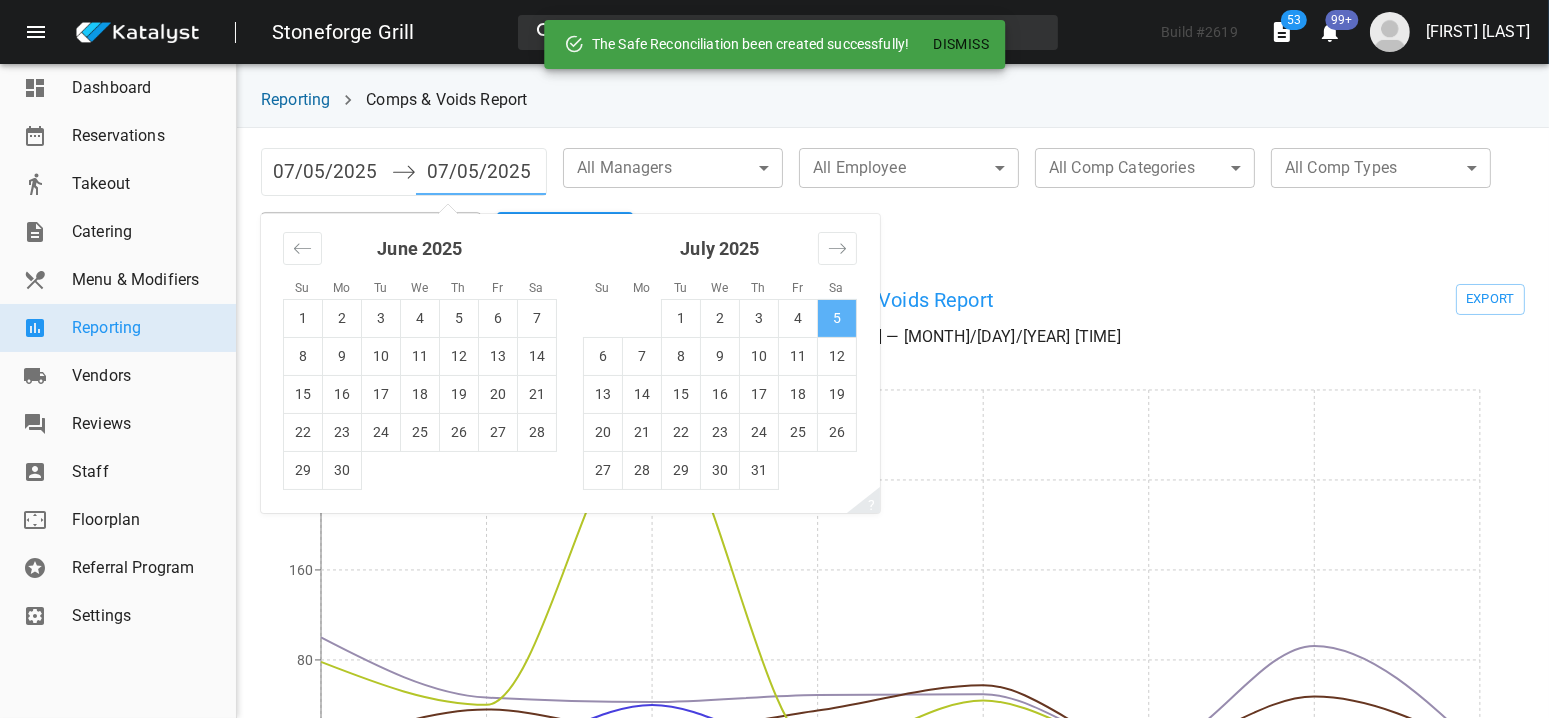 click on "5" at bounding box center [837, 318] 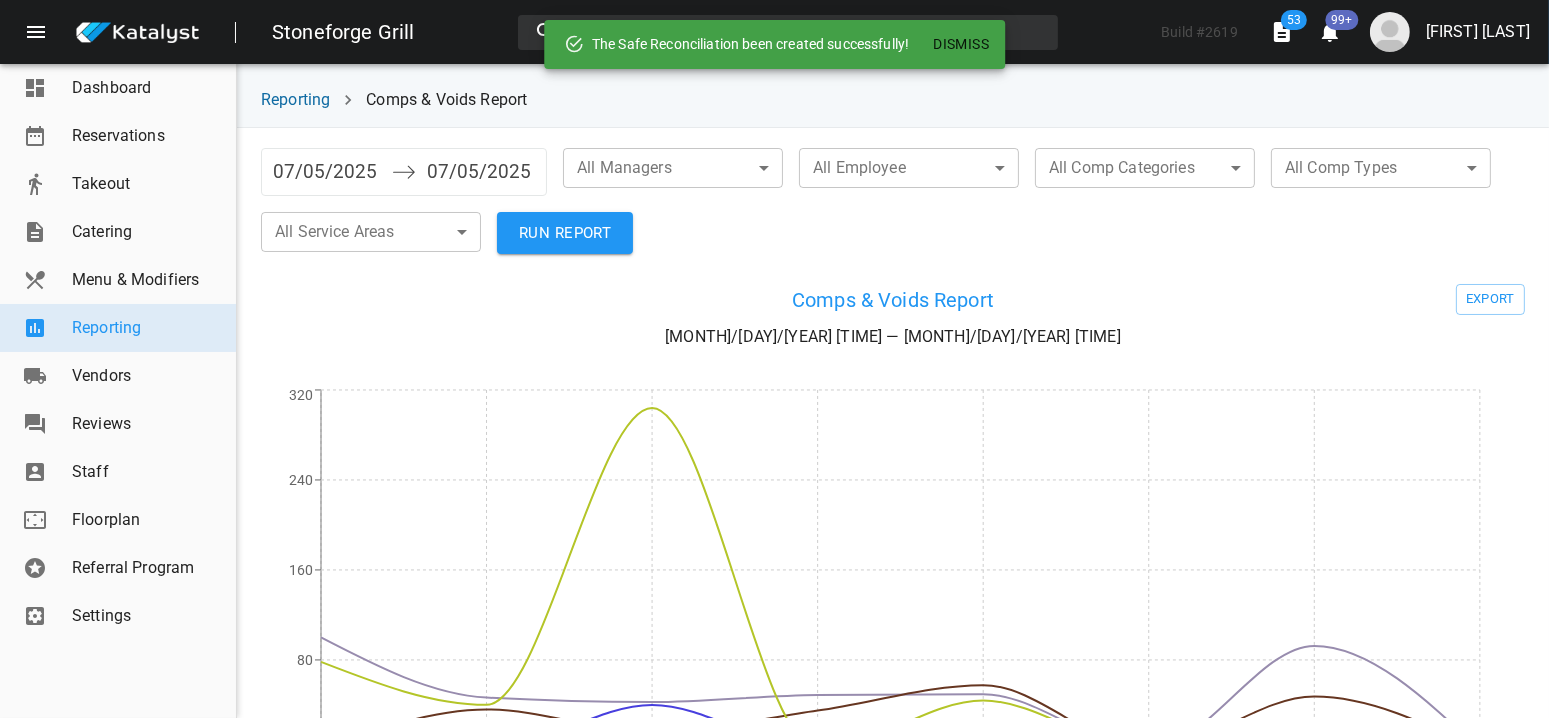 click on "RUN REPORT" at bounding box center [565, 233] 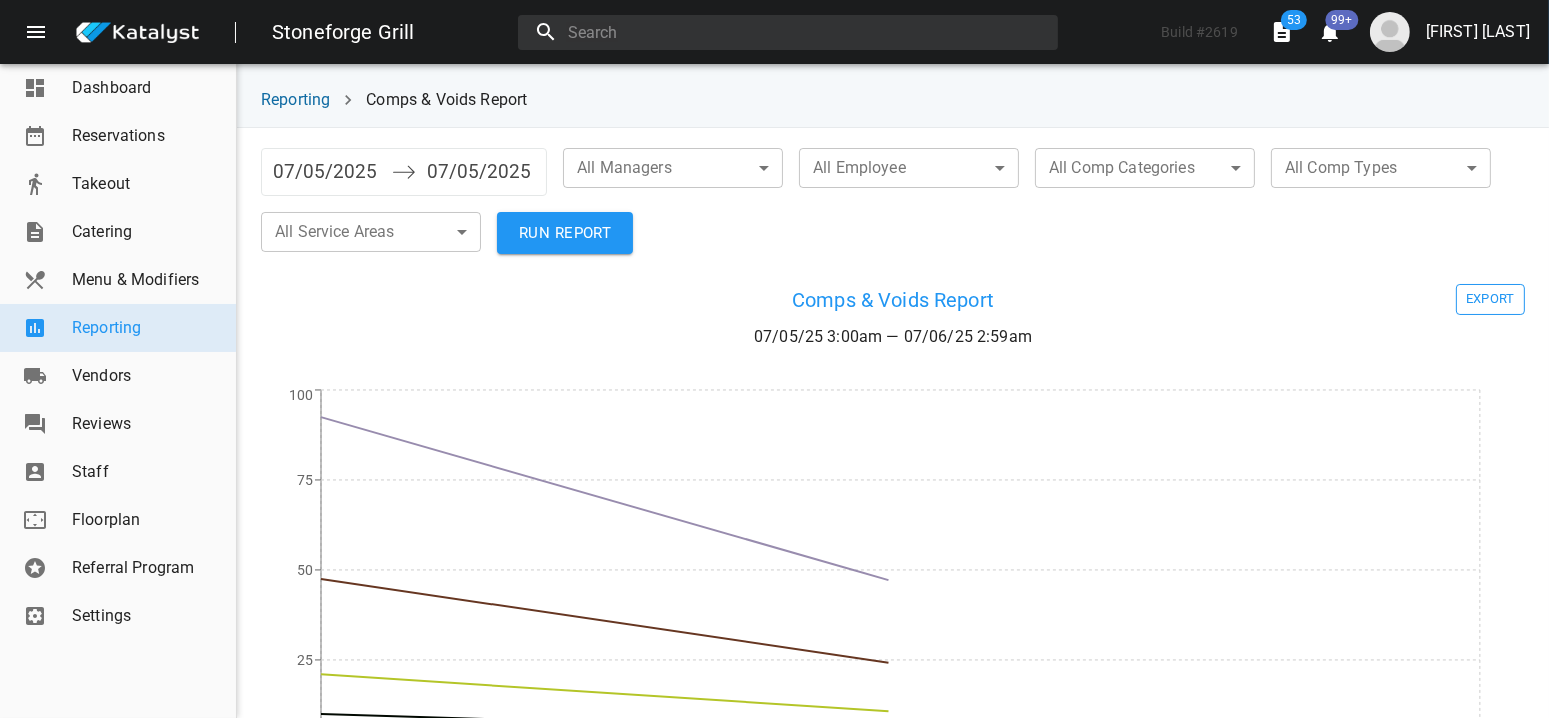 click on "EXPORT" at bounding box center [1490, 299] 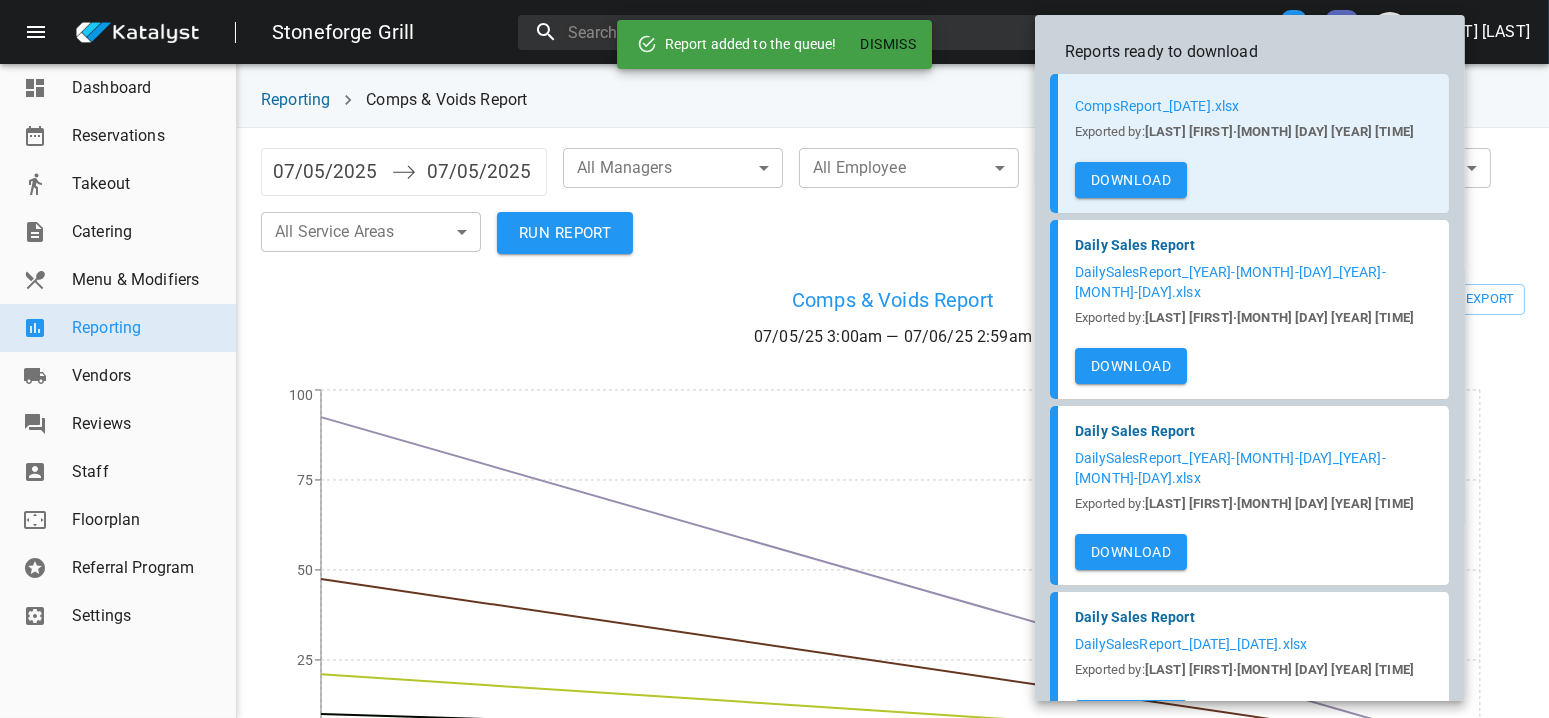 click on "Download" at bounding box center [1131, 180] 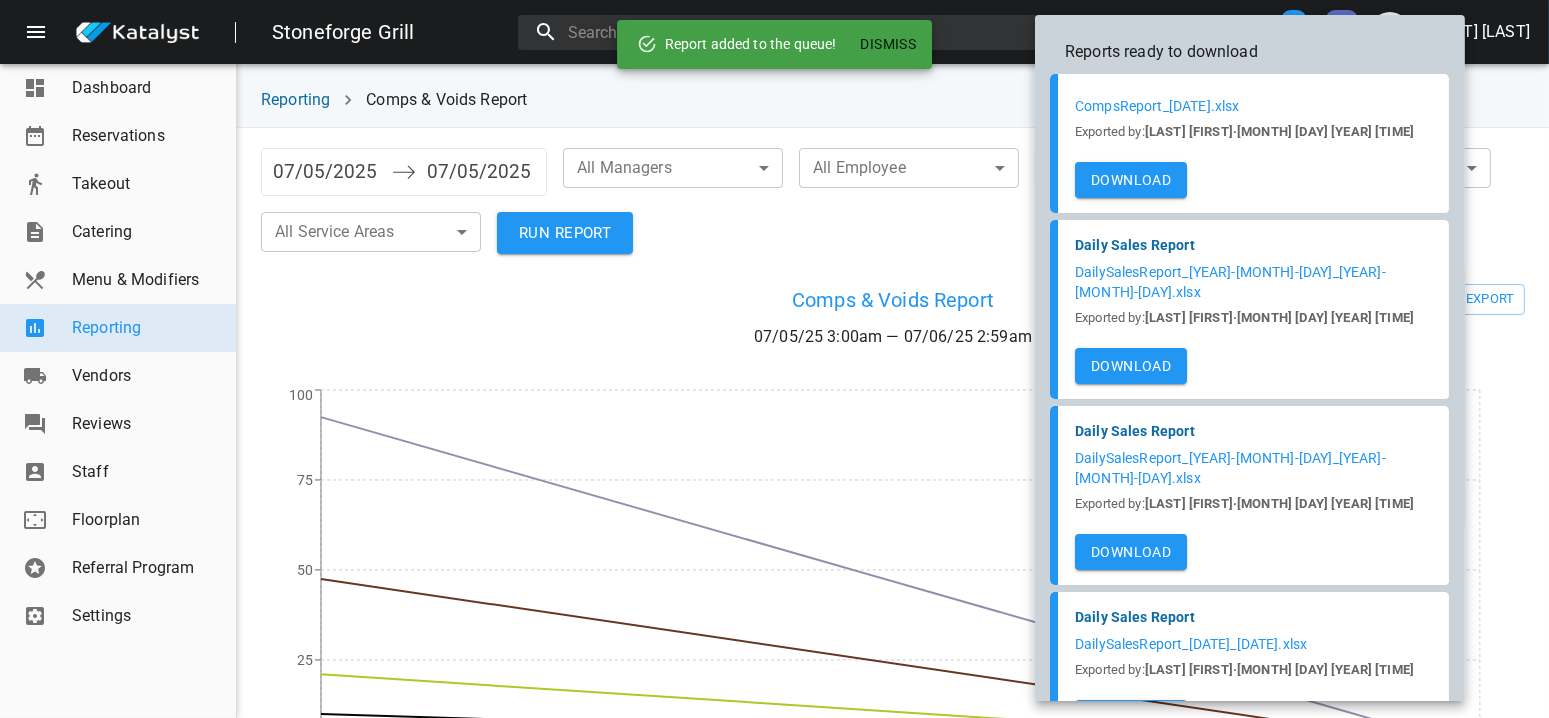 click on "Dismiss" at bounding box center (889, 44) 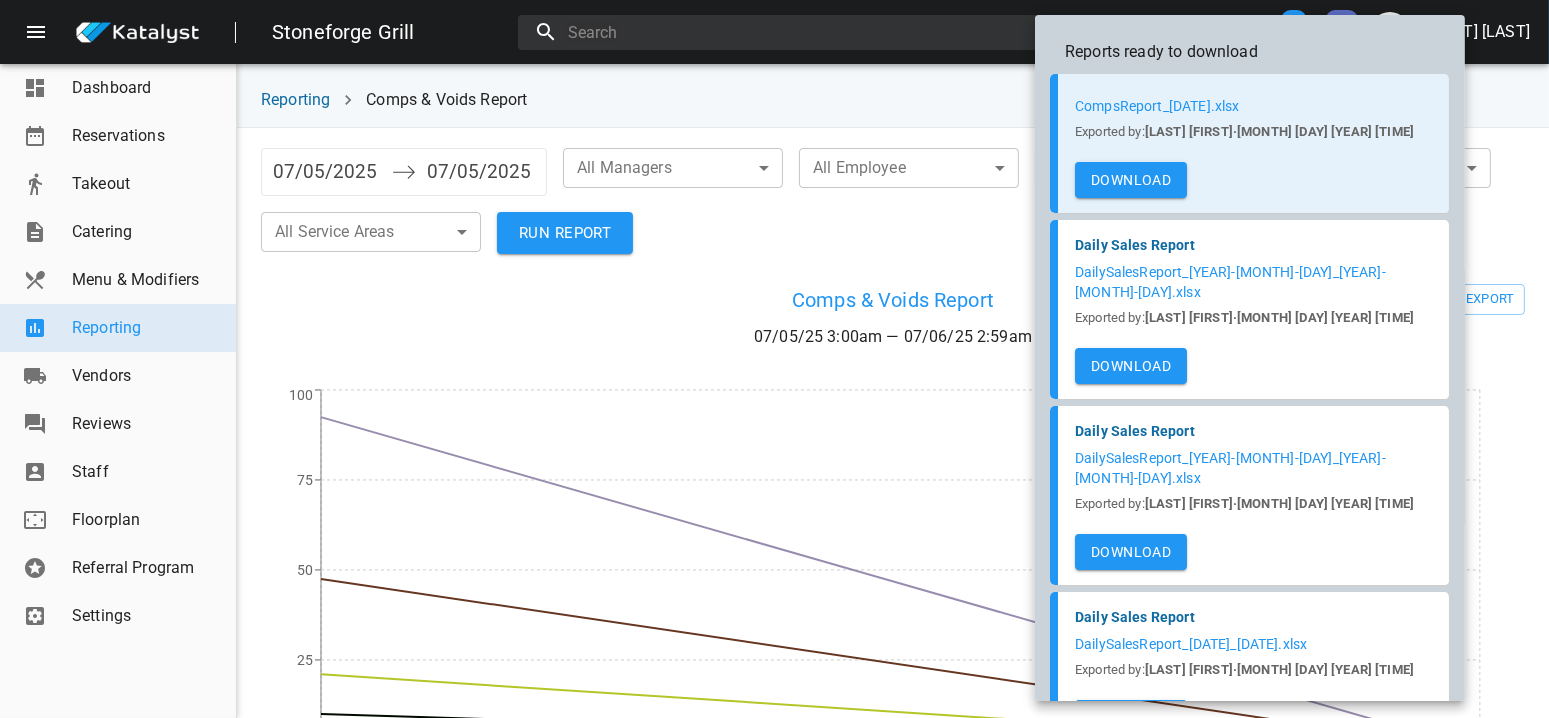click on "Download" at bounding box center (1131, 180) 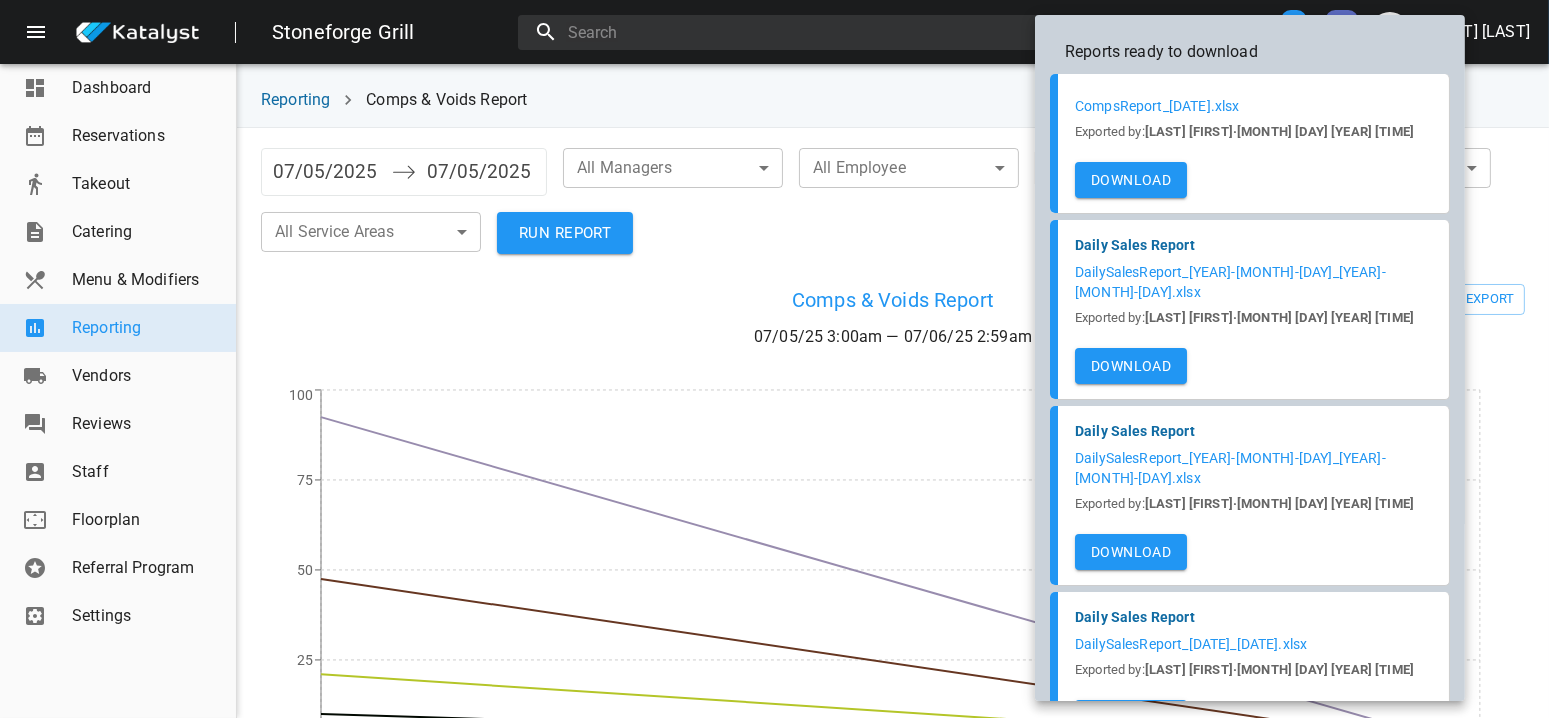click at bounding box center (774, 359) 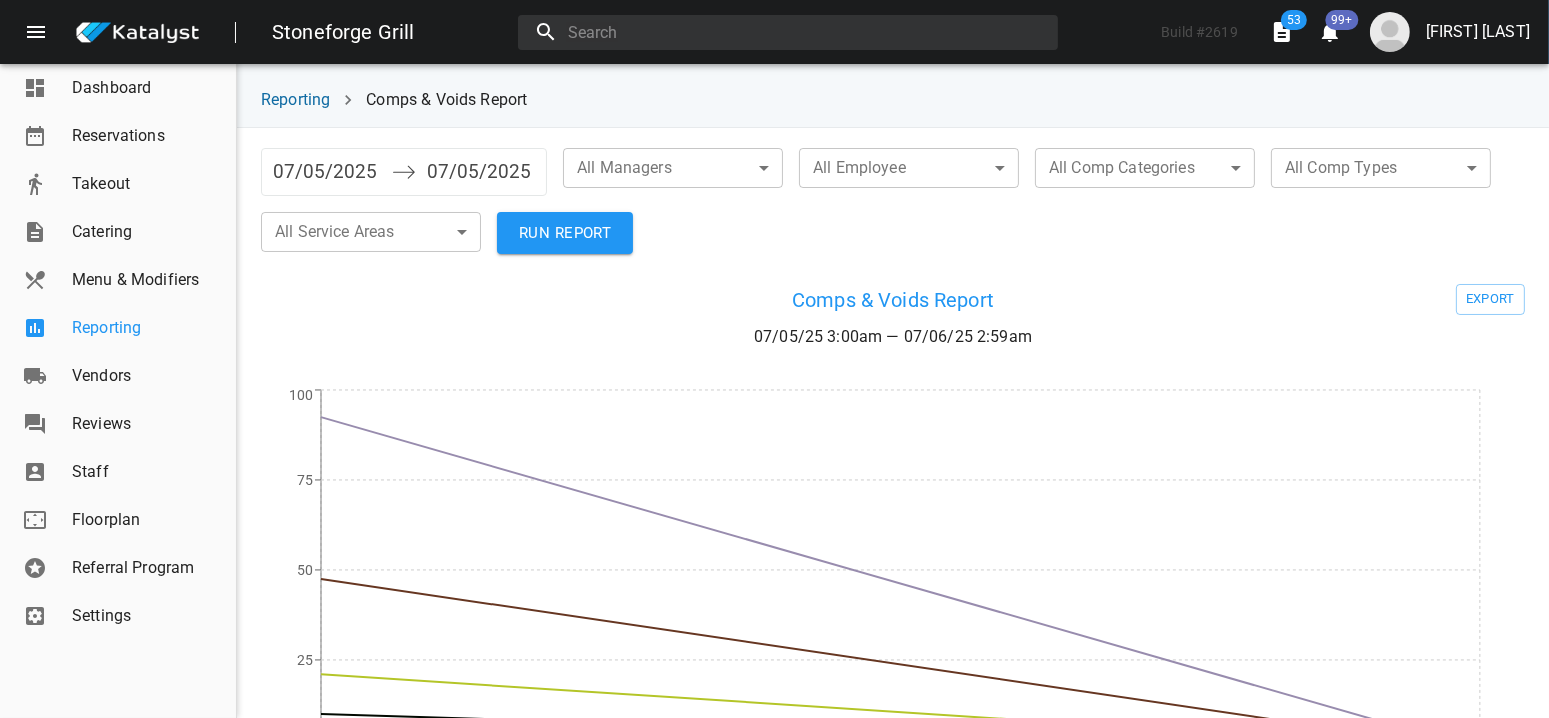 click on "Reporting" at bounding box center [146, 328] 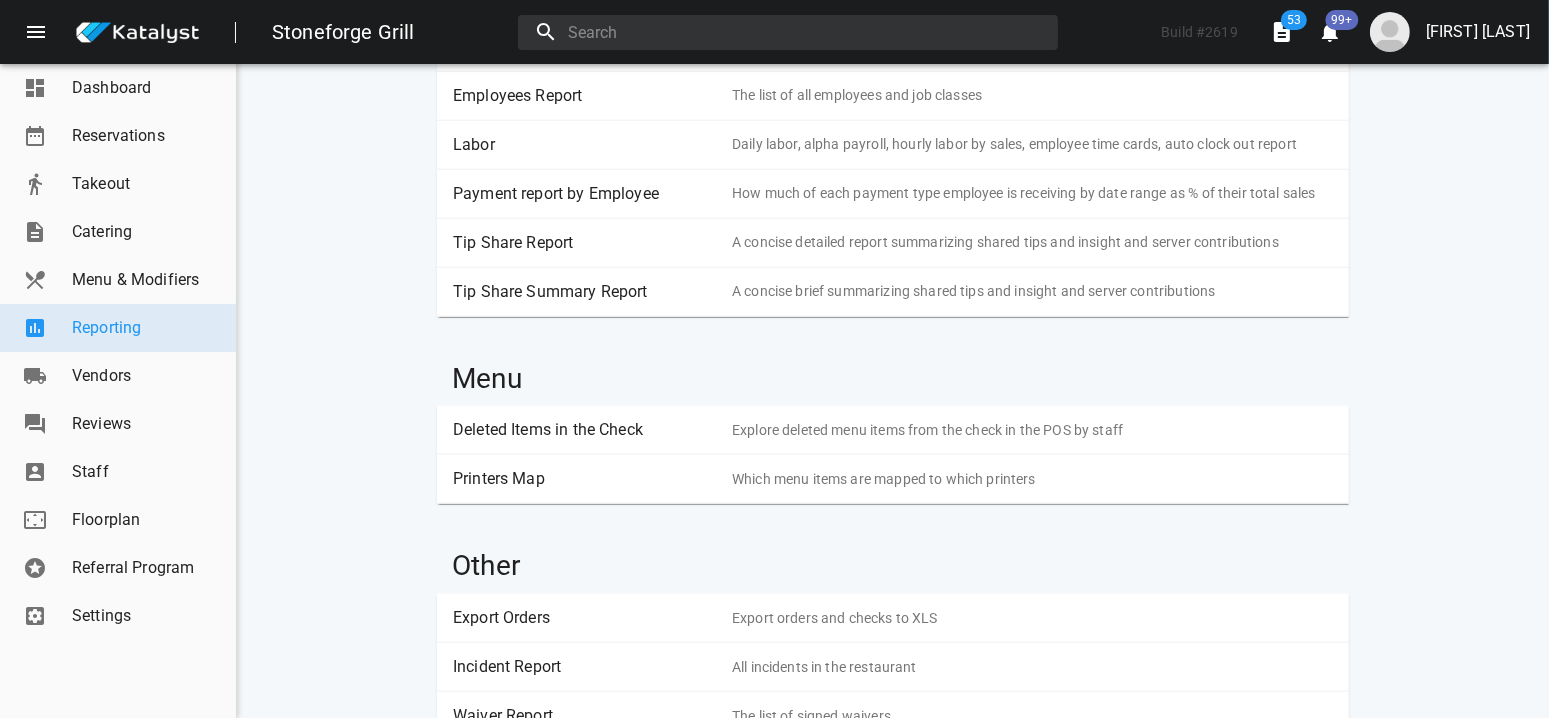 scroll, scrollTop: 2400, scrollLeft: 0, axis: vertical 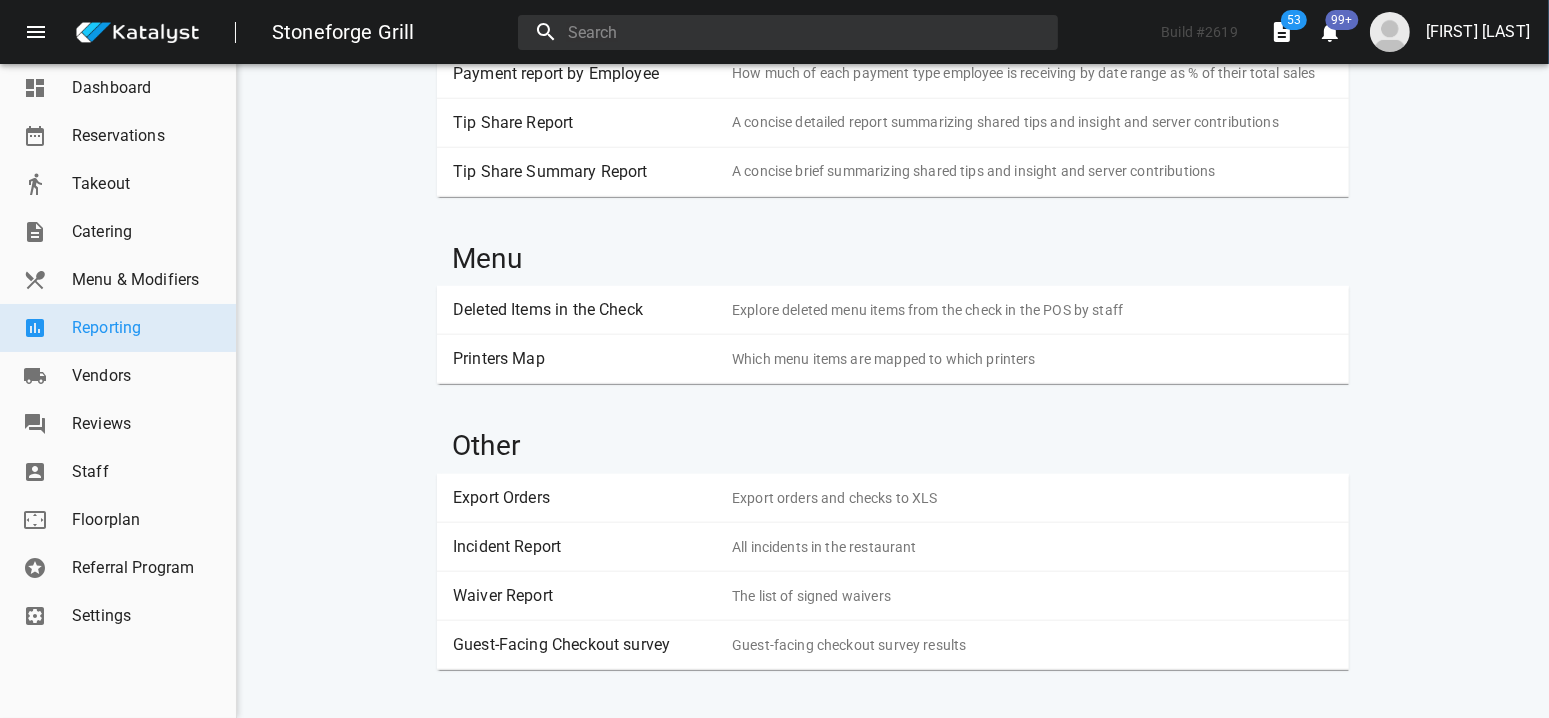 click on "Deleted Items in the Check Explore deleted menu items from the check in the POS by staff" at bounding box center [893, 310] 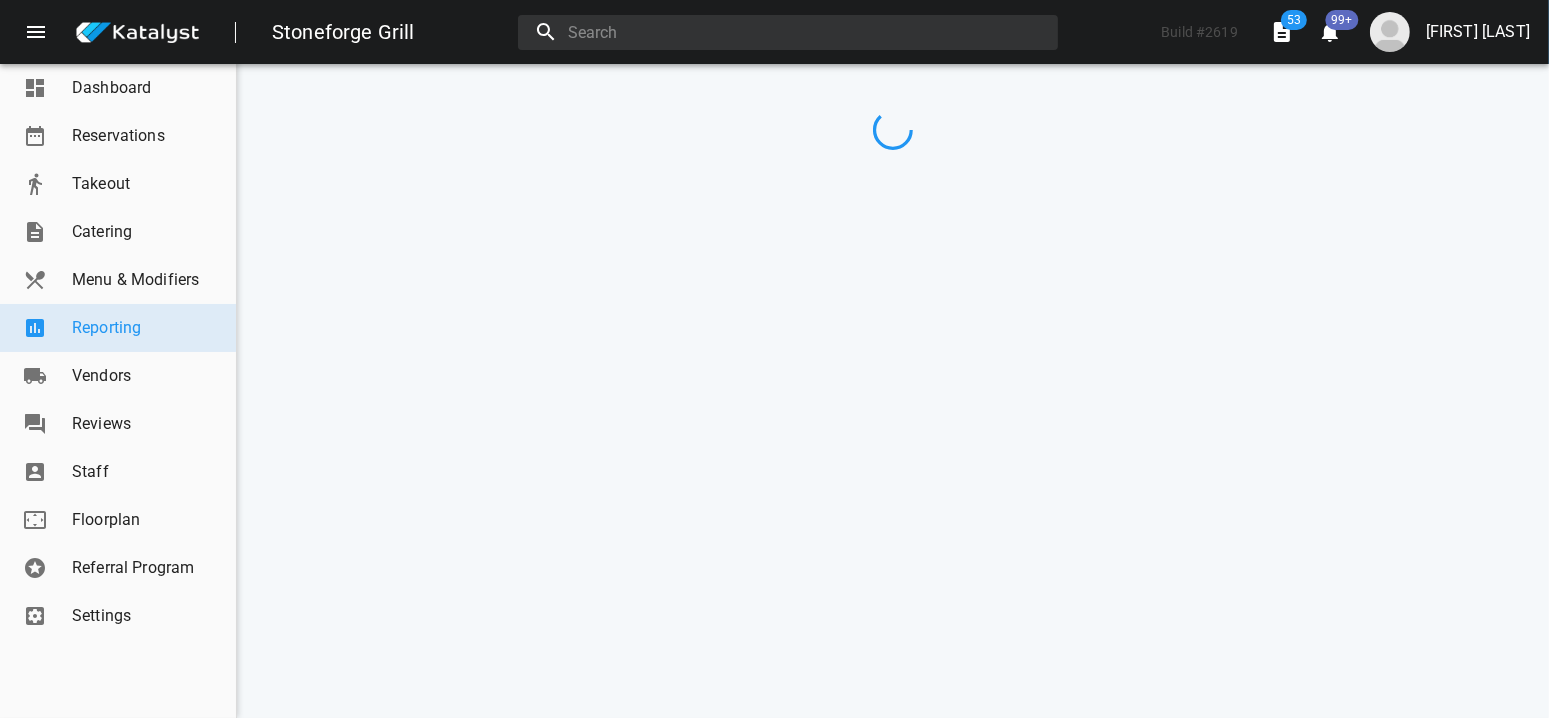 scroll, scrollTop: 0, scrollLeft: 0, axis: both 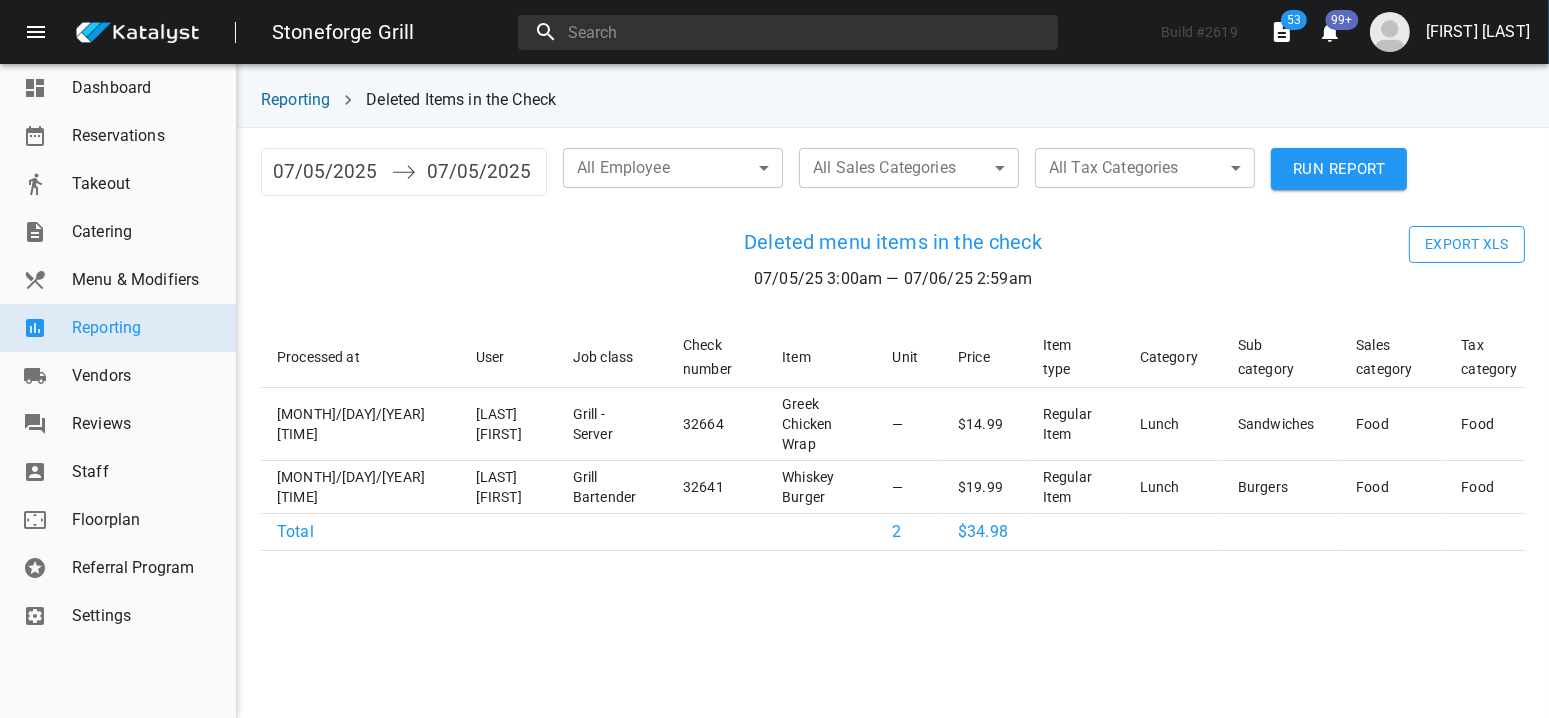 click on "Export XLS" at bounding box center (1467, 244) 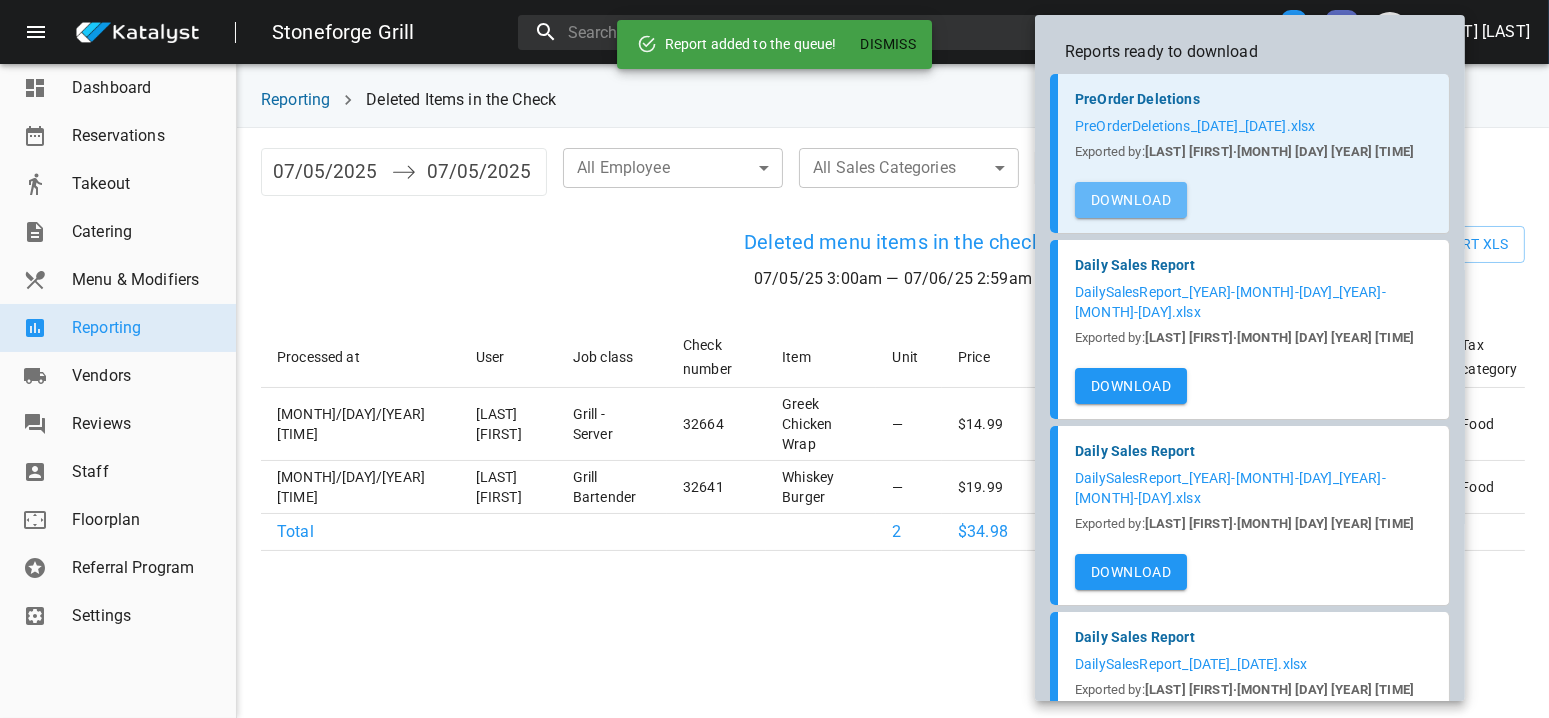 click on "Download" at bounding box center [1131, 200] 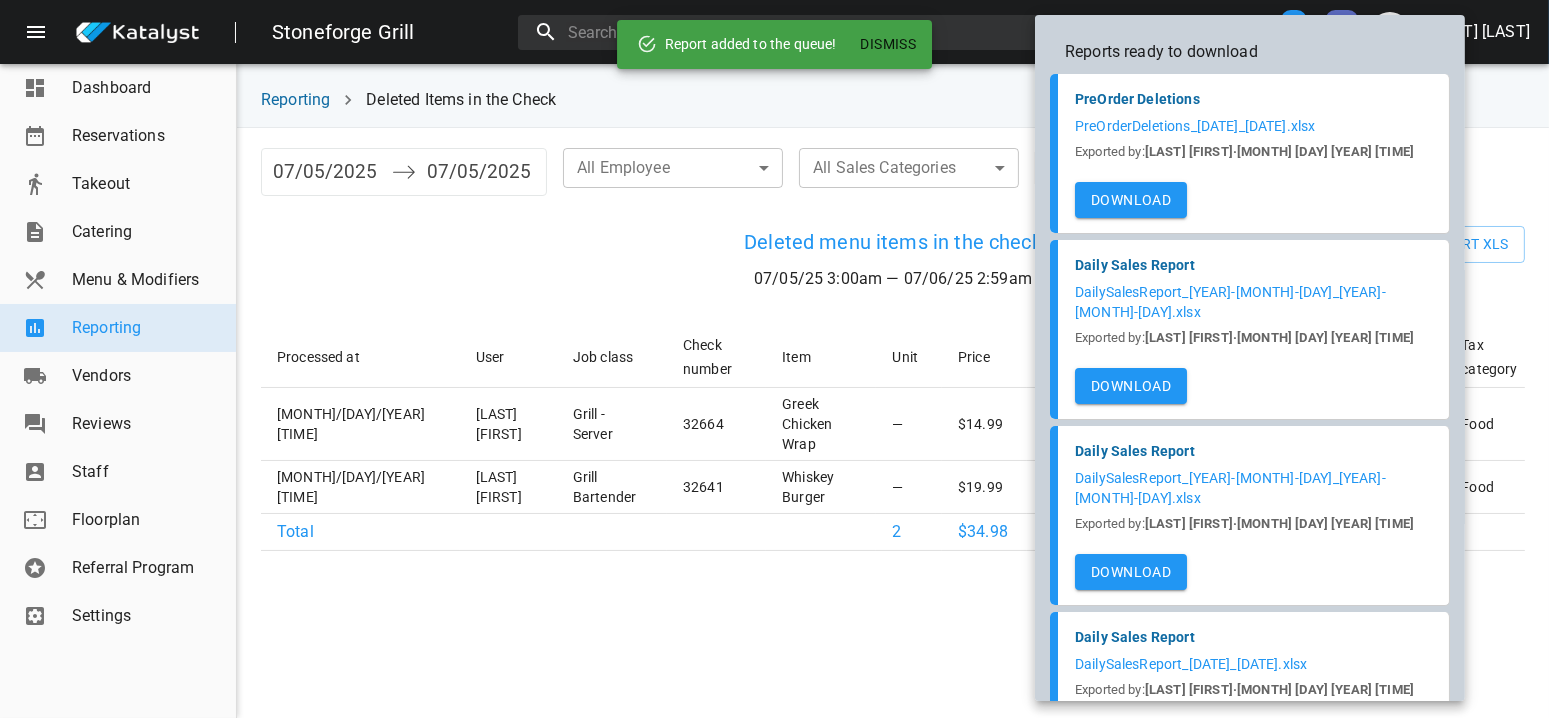 click at bounding box center (774, 359) 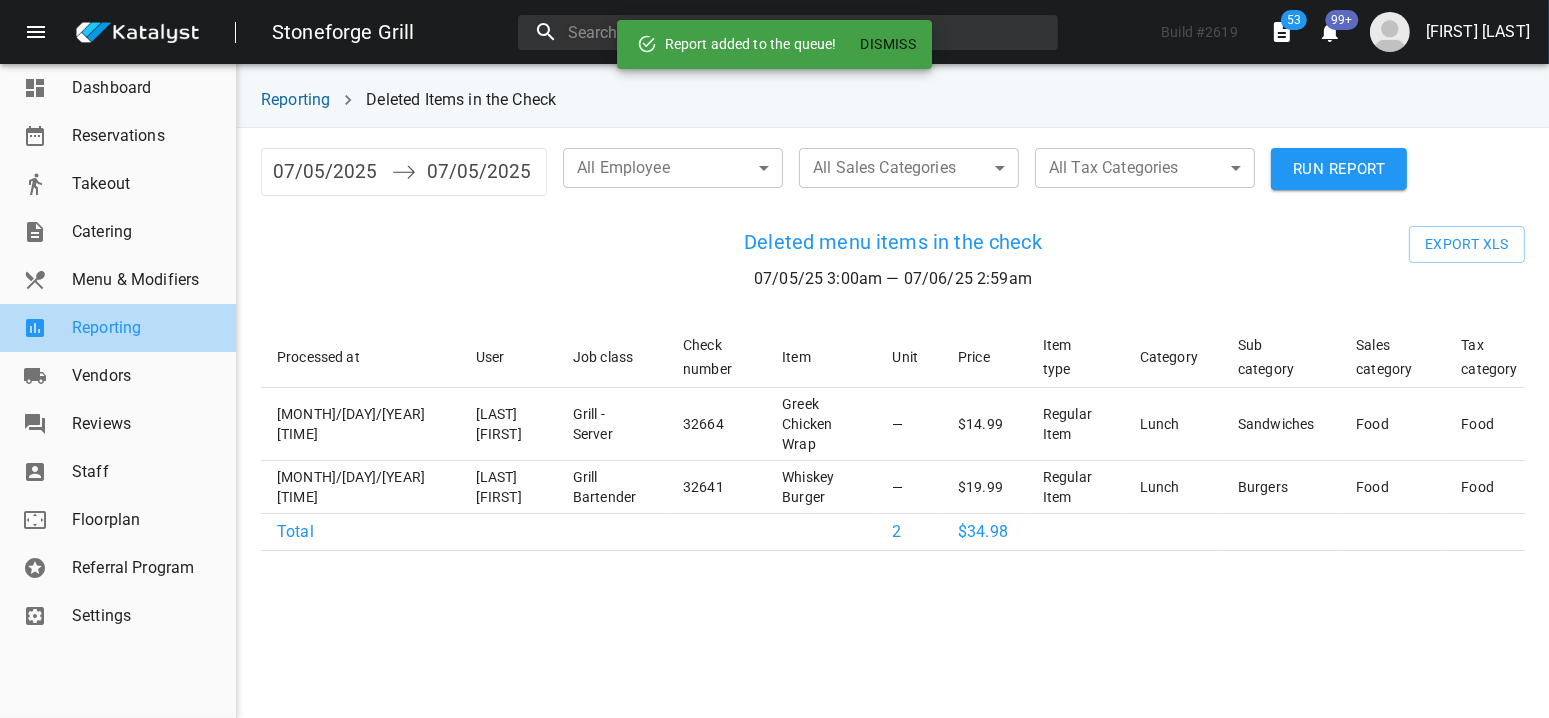 click at bounding box center (35, 328) 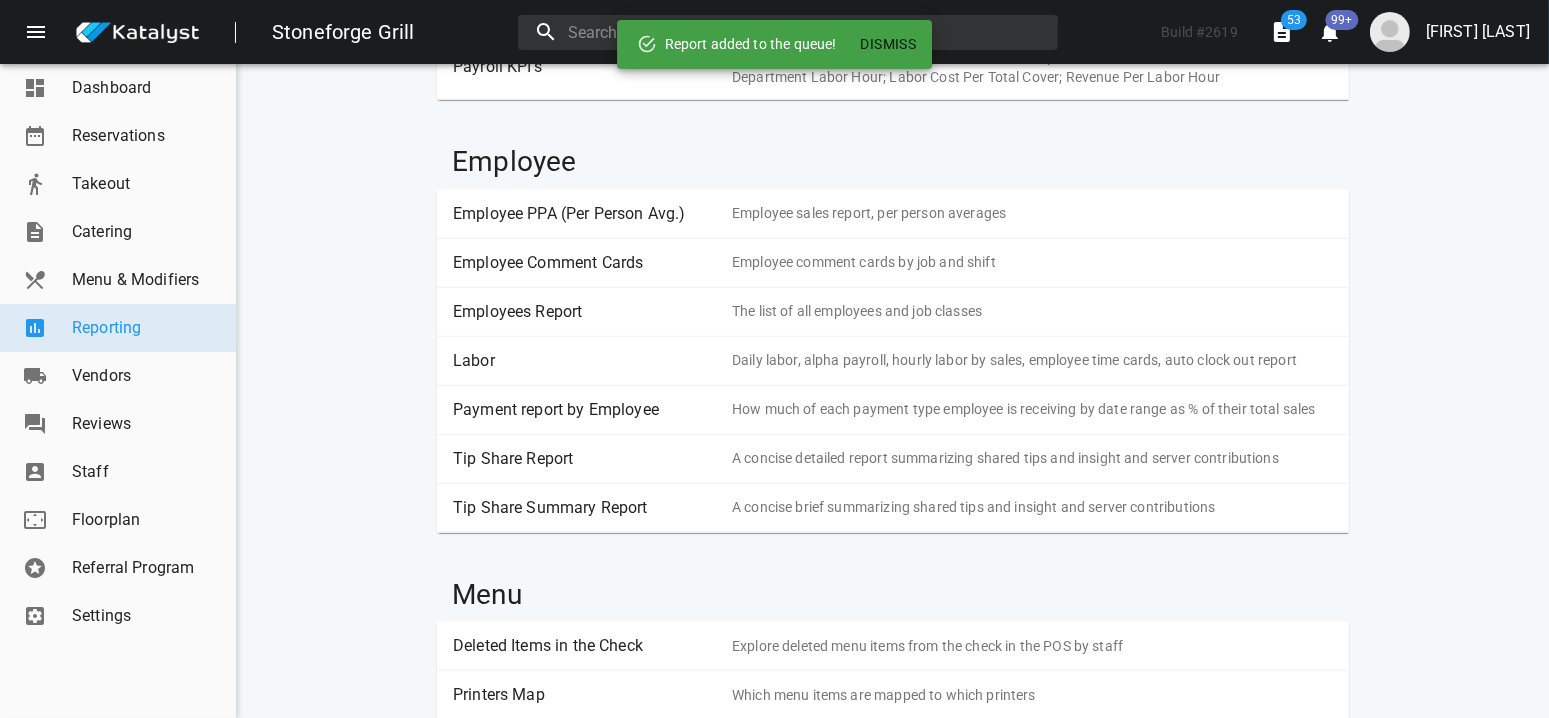 scroll, scrollTop: 2400, scrollLeft: 0, axis: vertical 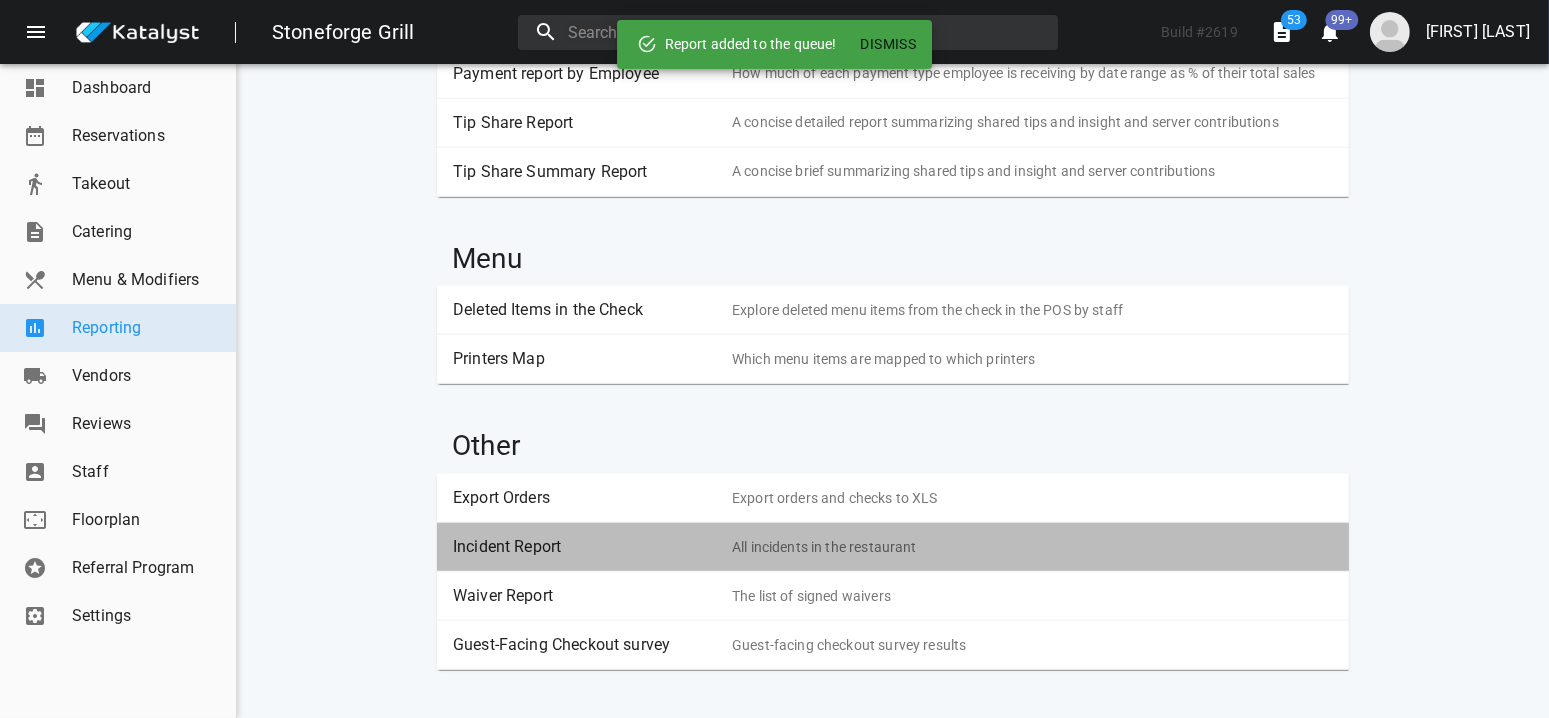 click on "All incidents in the restaurant" at bounding box center [1032, 547] 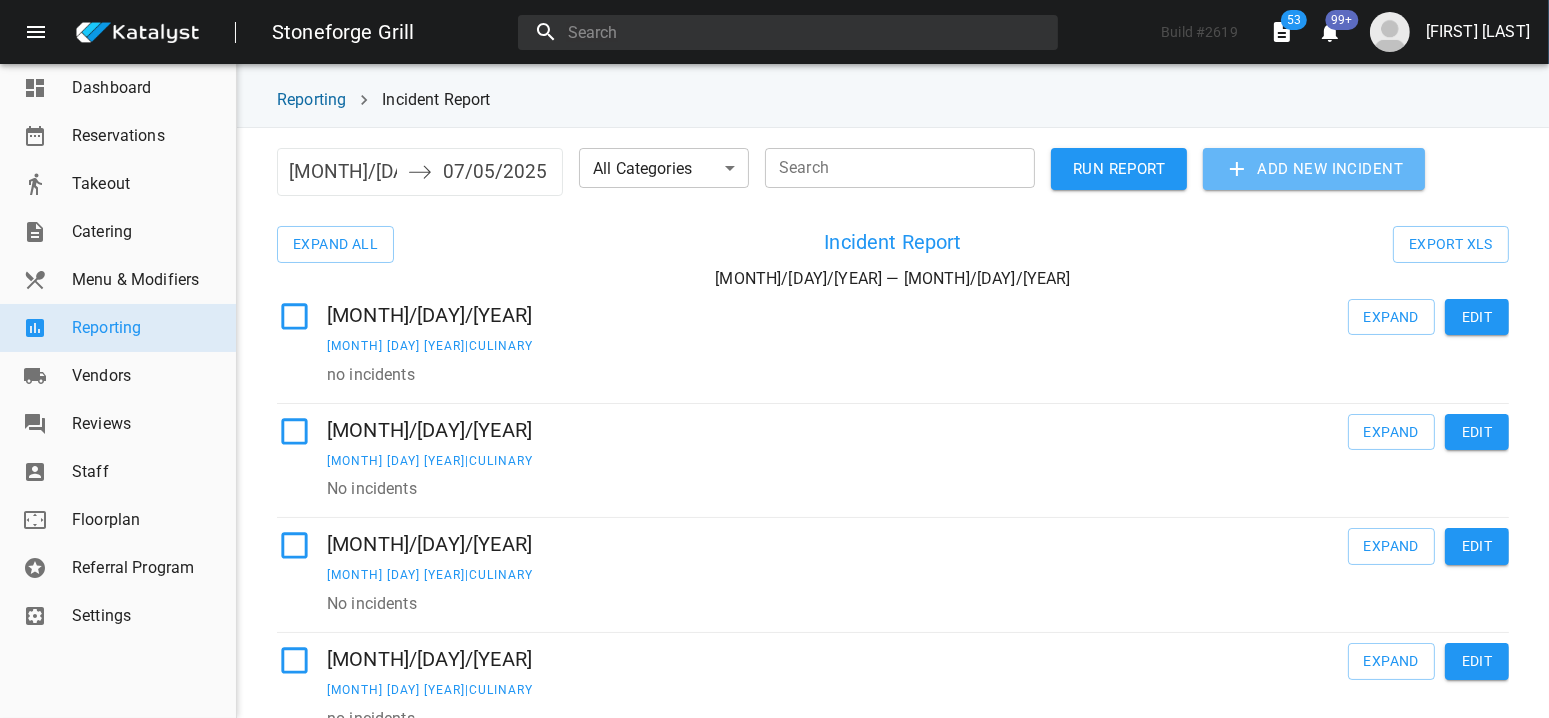 click on "Add new incident" at bounding box center [1119, 169] 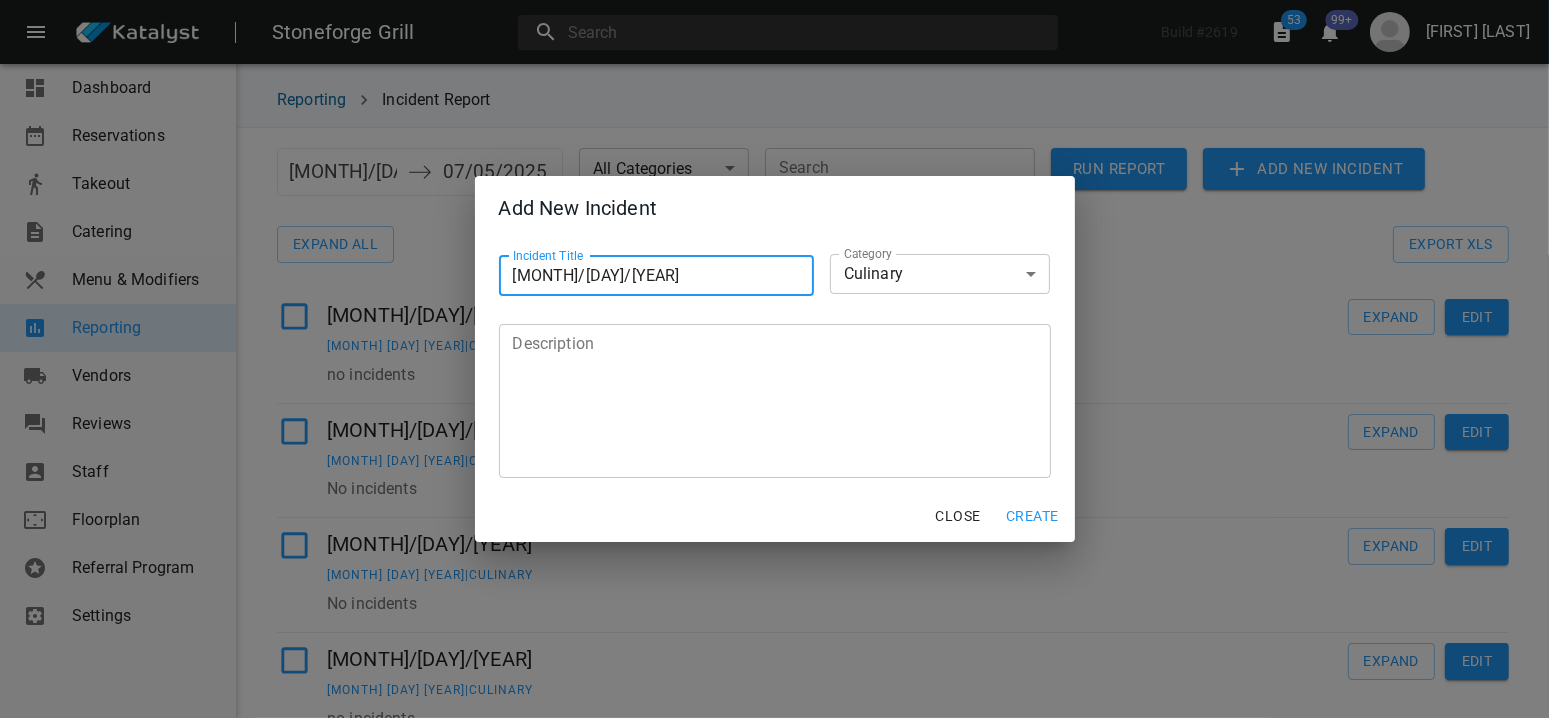 type on "[MONTH]/[DAY]/[YEAR]" 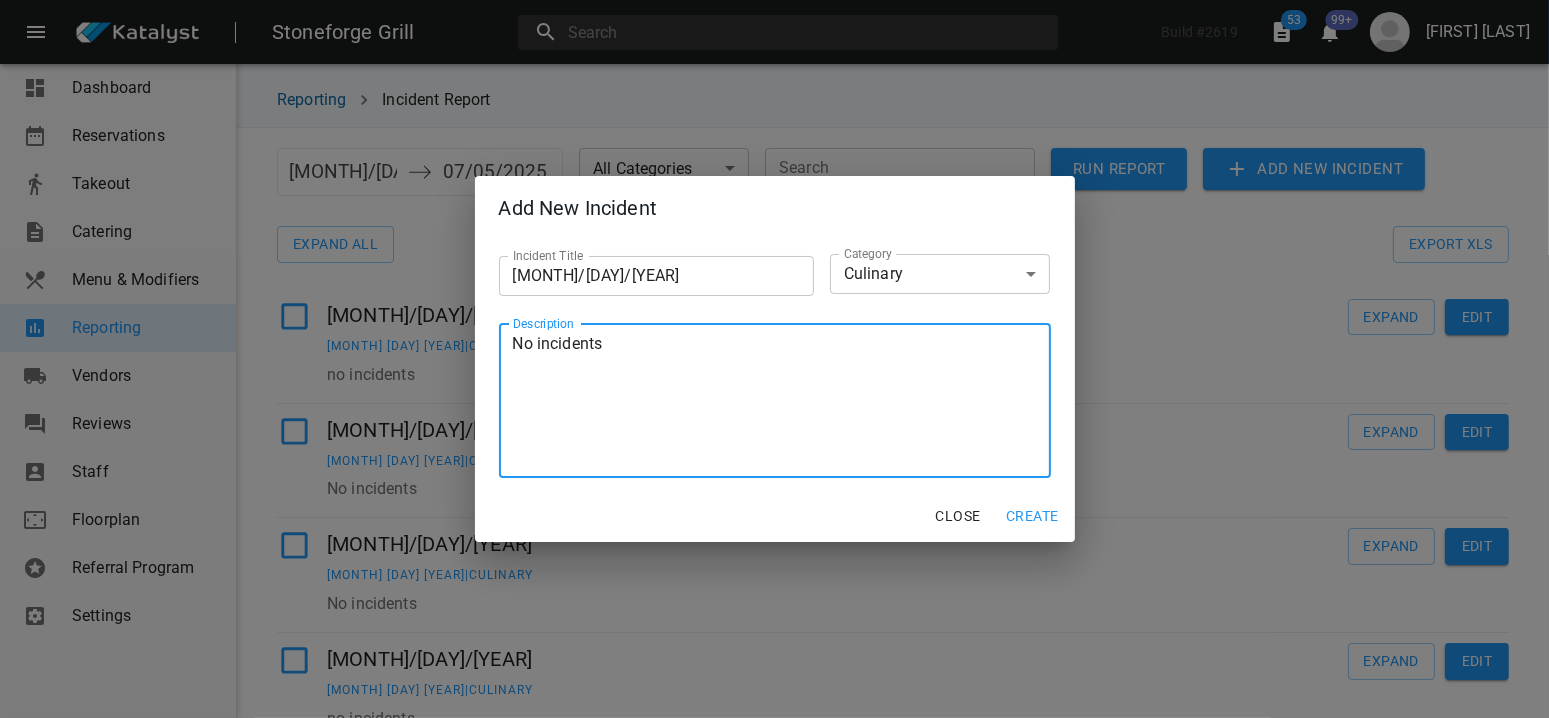 type on "No incidents" 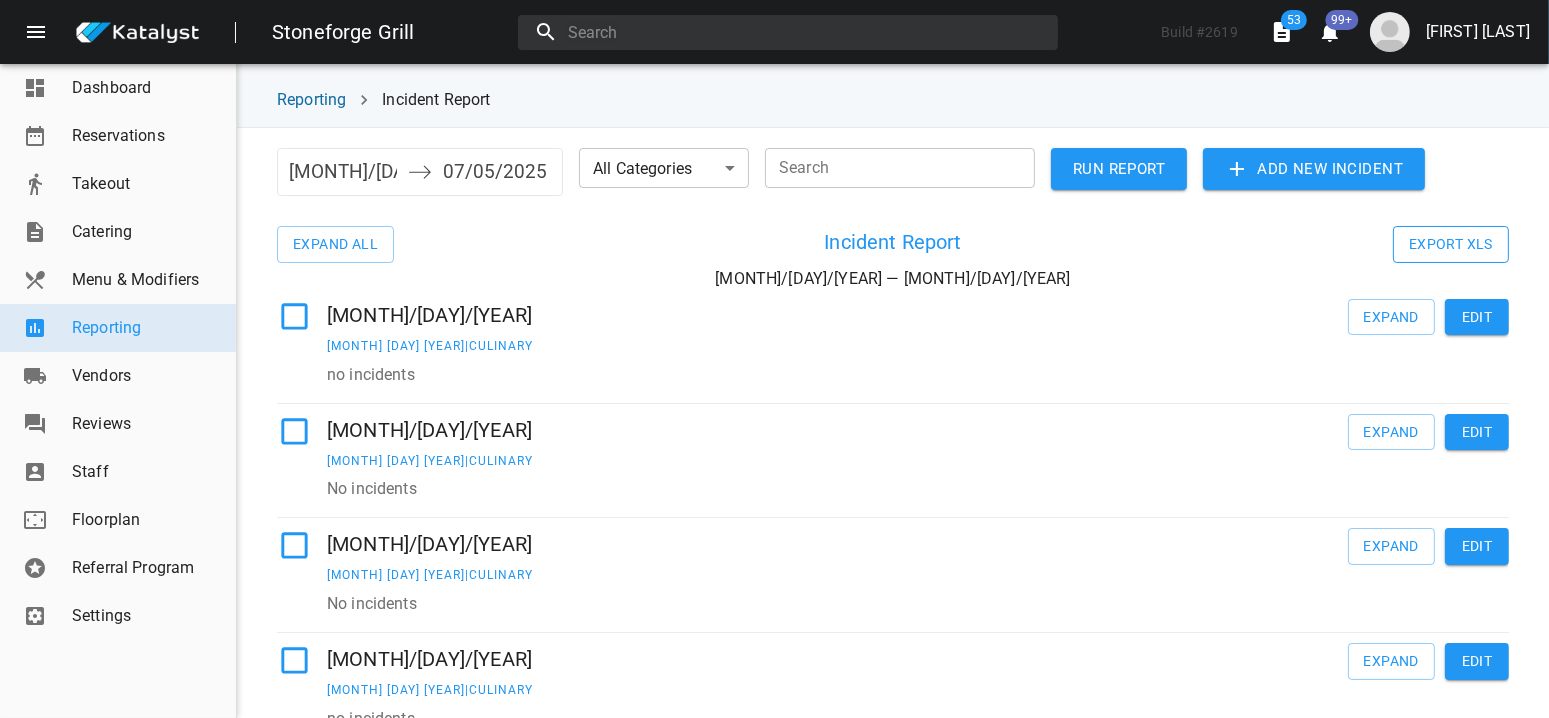 click on "Export XLS" at bounding box center (335, 244) 